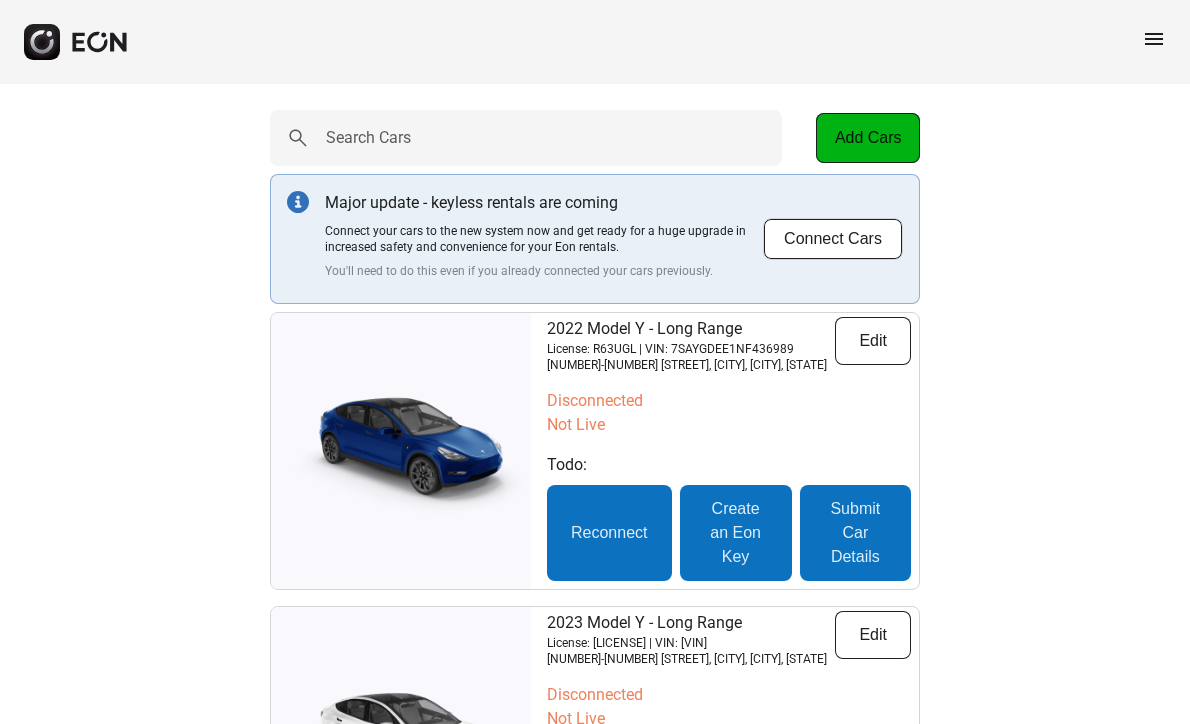 scroll, scrollTop: 7432, scrollLeft: 0, axis: vertical 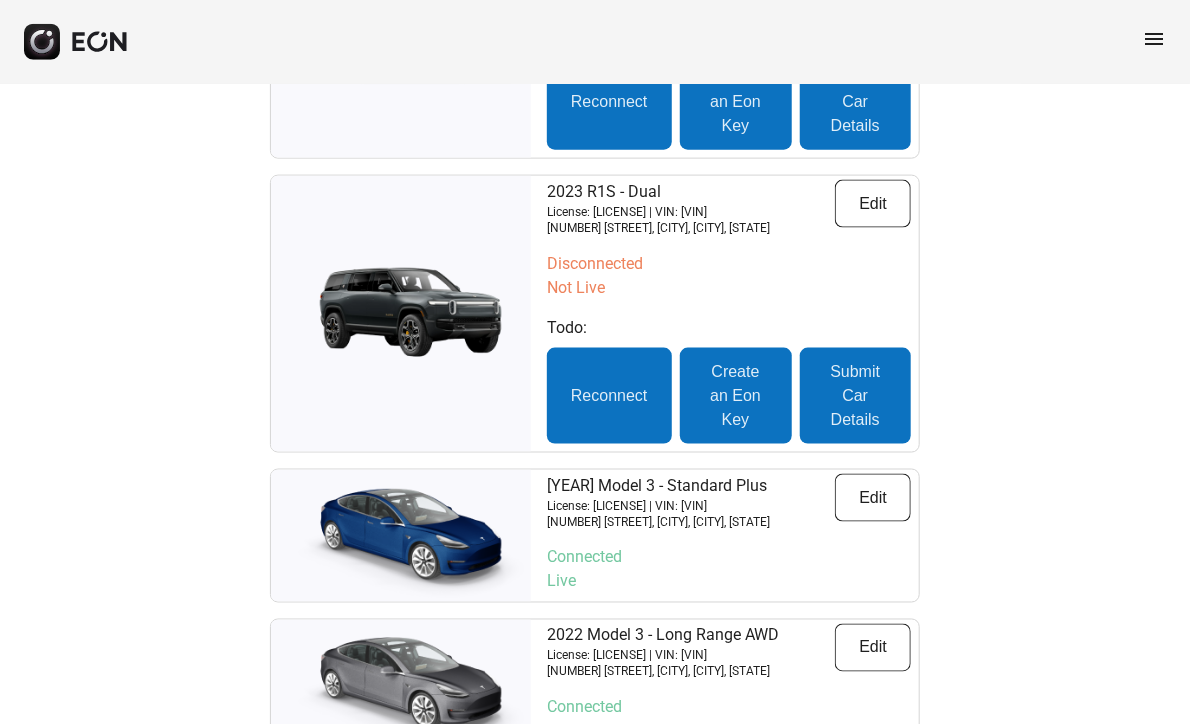 click at bounding box center [401, 314] 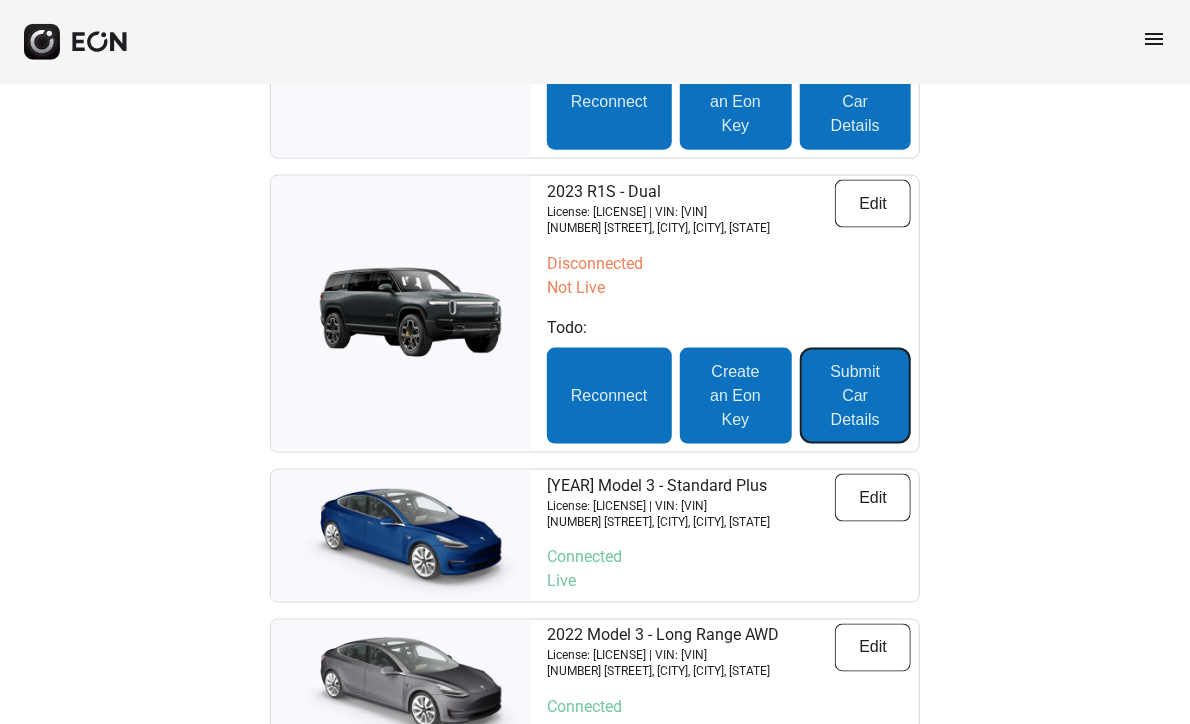 click on "Submit Car Details" at bounding box center [855, 396] 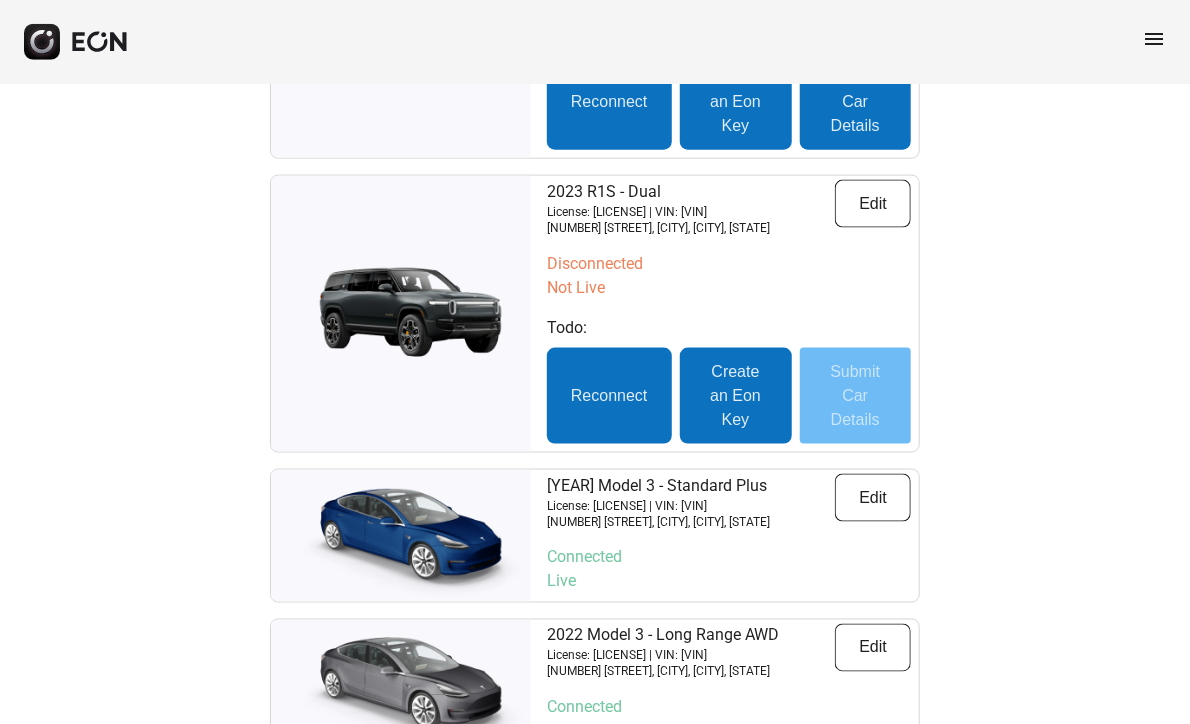 scroll, scrollTop: 0, scrollLeft: 0, axis: both 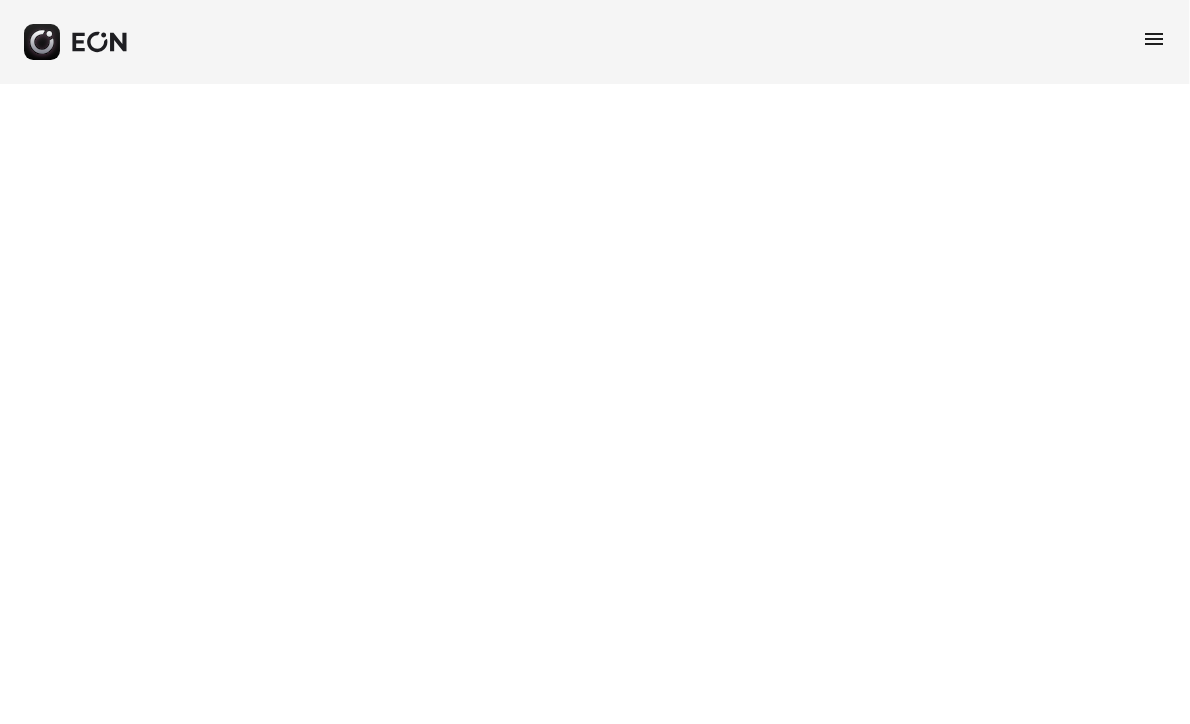 select on "**" 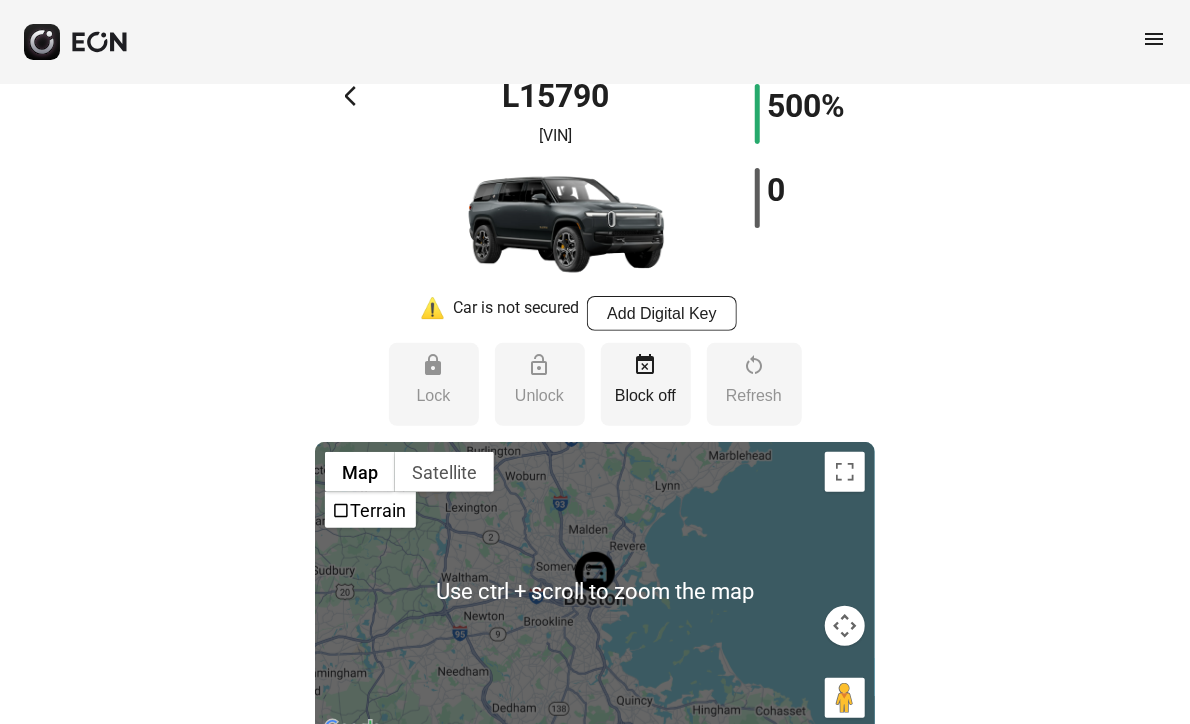 scroll, scrollTop: 0, scrollLeft: 0, axis: both 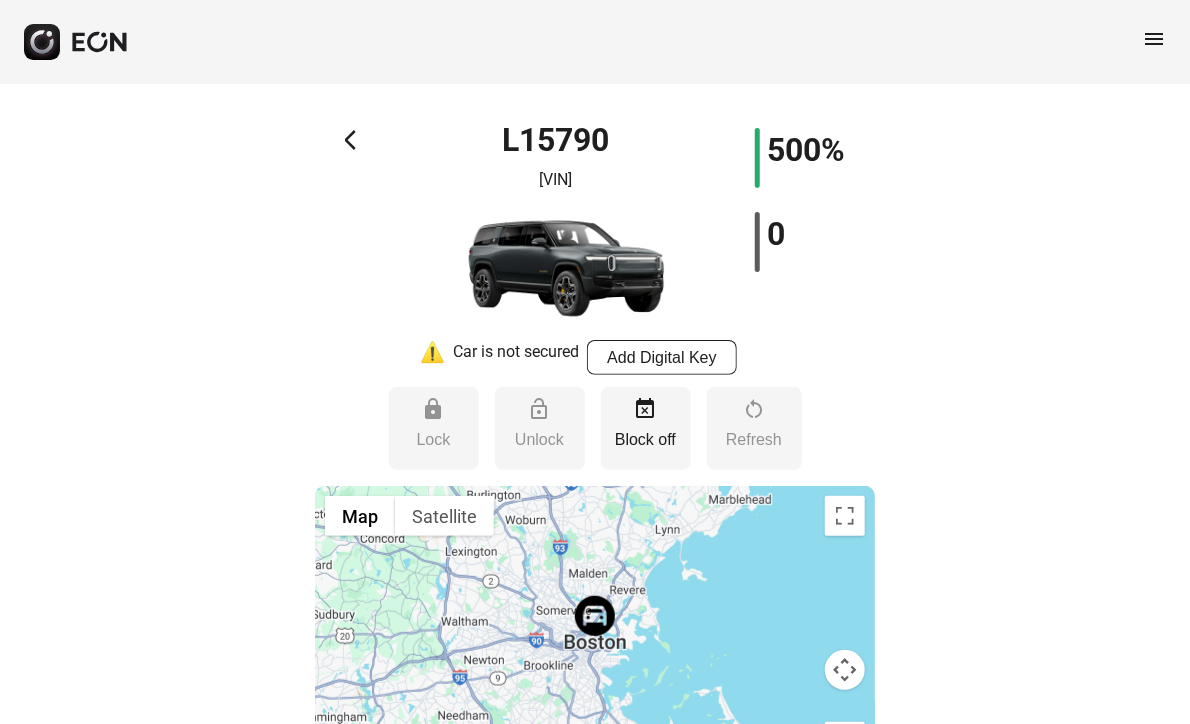 click on "arrow_back_ios" at bounding box center [357, 140] 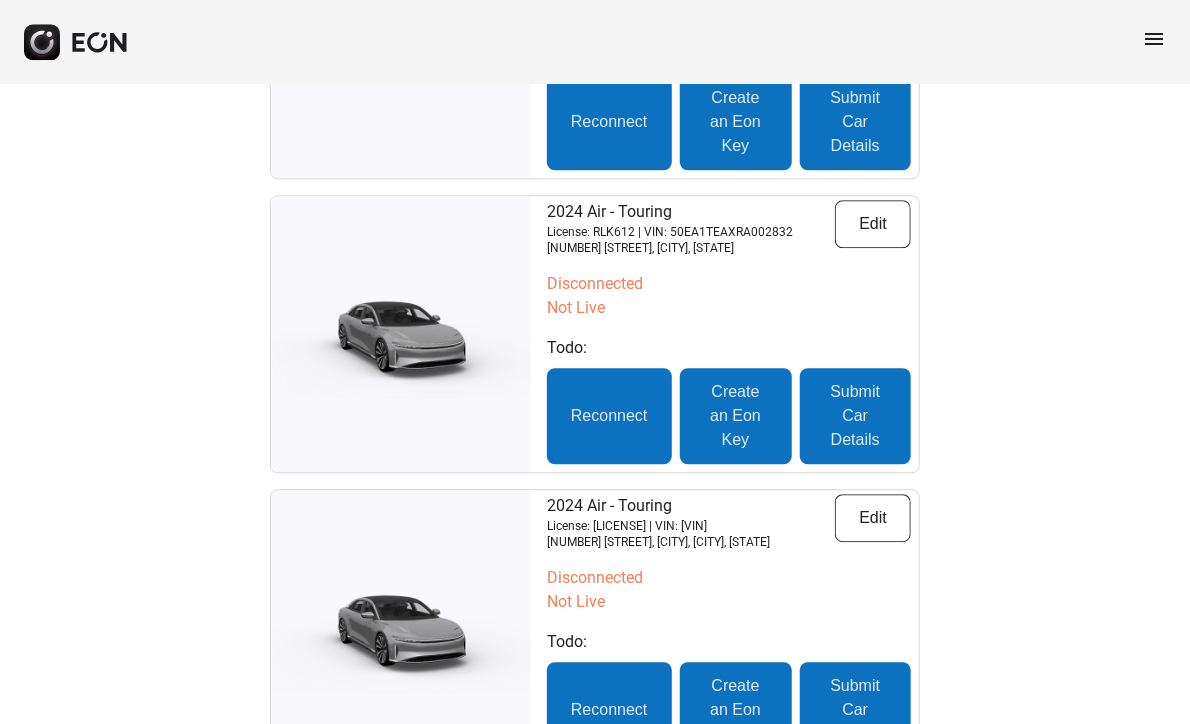 scroll, scrollTop: 0, scrollLeft: 0, axis: both 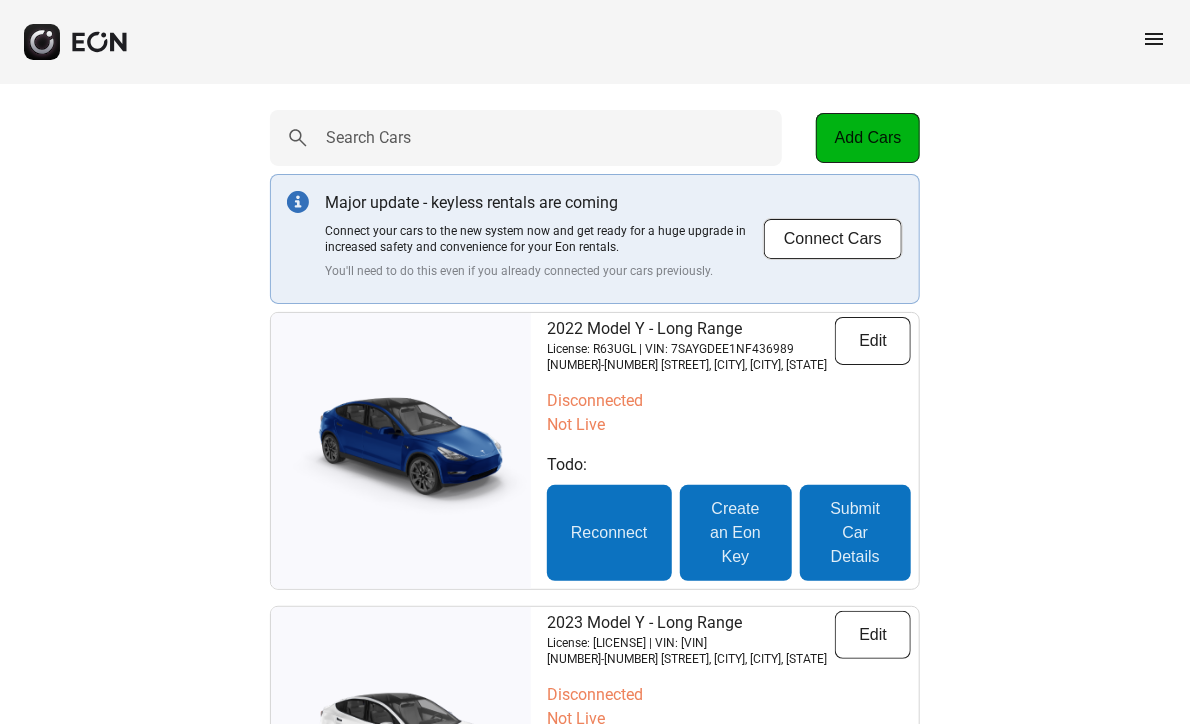 drag, startPoint x: 136, startPoint y: 140, endPoint x: 183, endPoint y: 115, distance: 53.235325 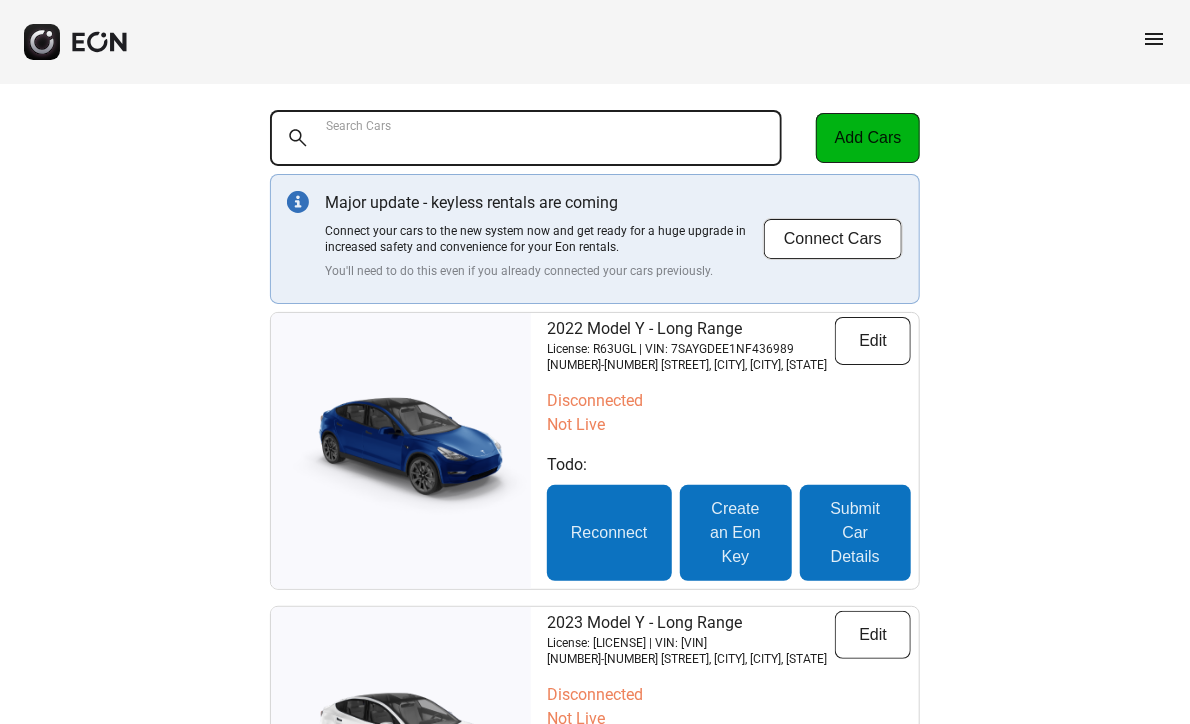 click on "Search Cars" at bounding box center (526, 138) 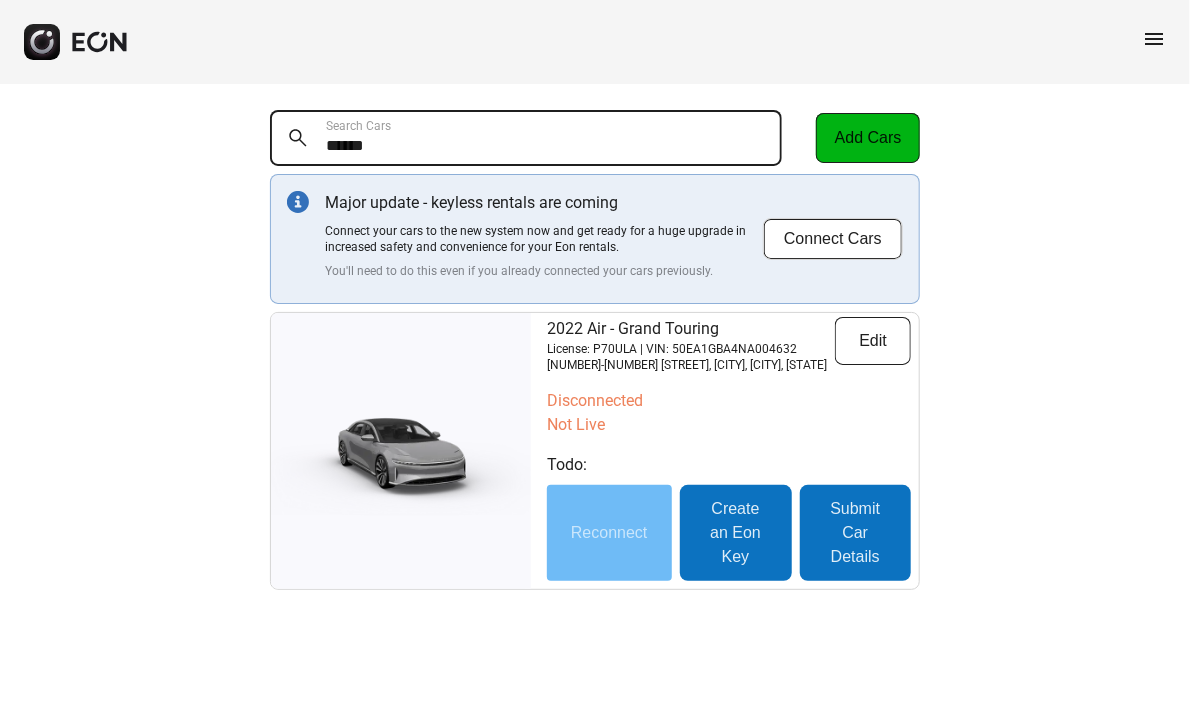 type on "******" 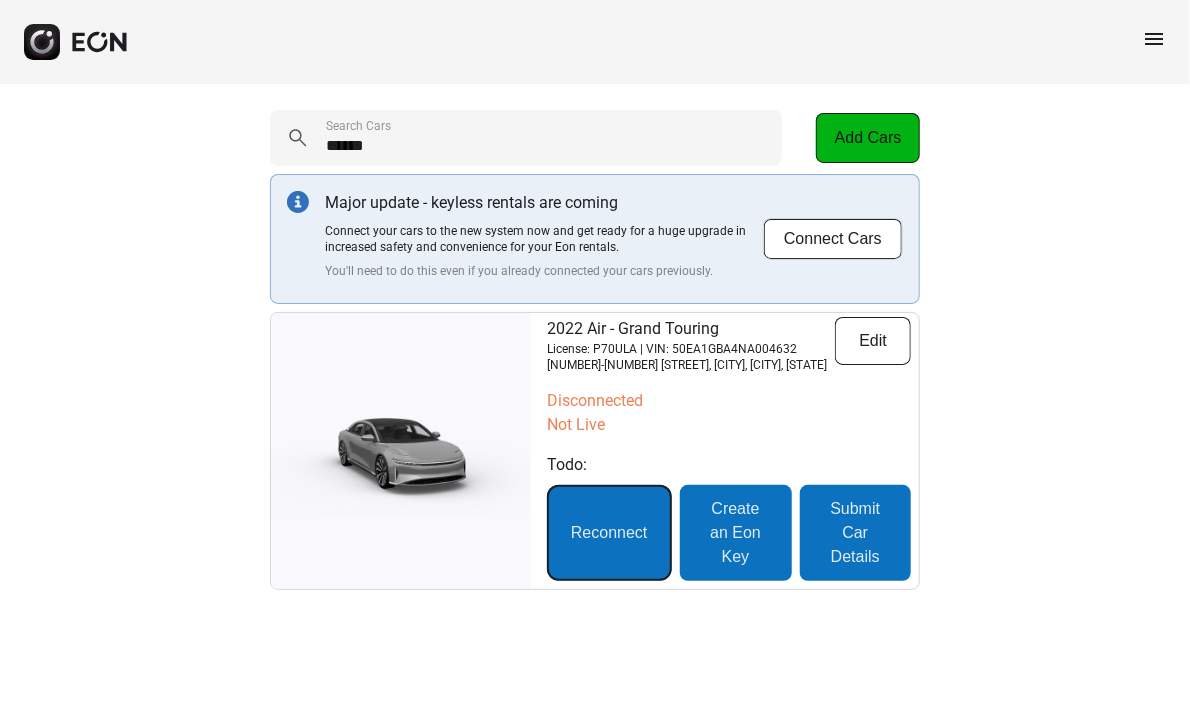 click on "Reconnect" at bounding box center (609, 533) 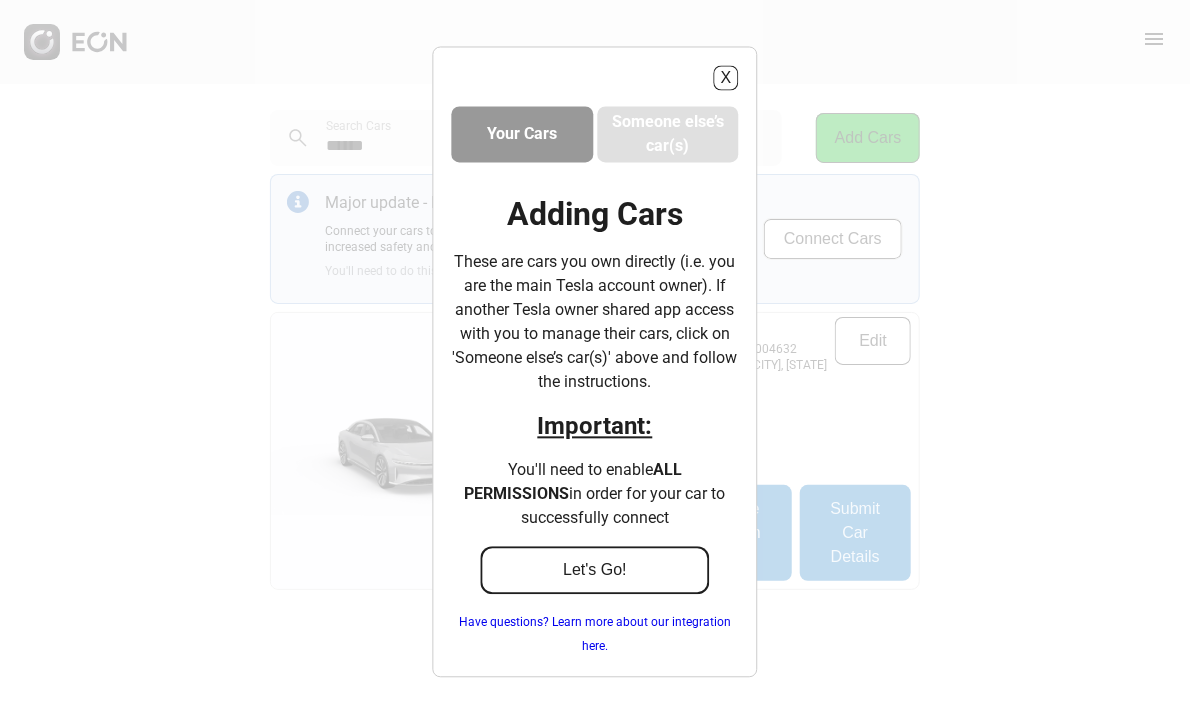 click on "Let's Go!" at bounding box center (595, 571) 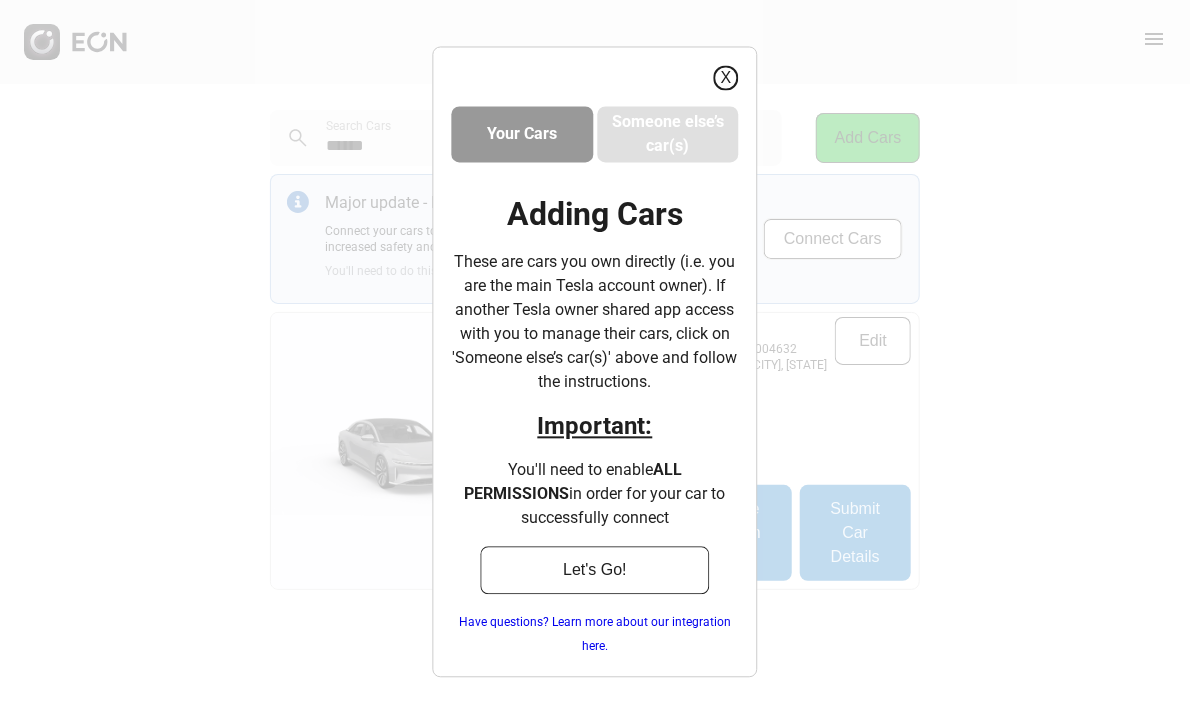 click on "X" at bounding box center (726, 78) 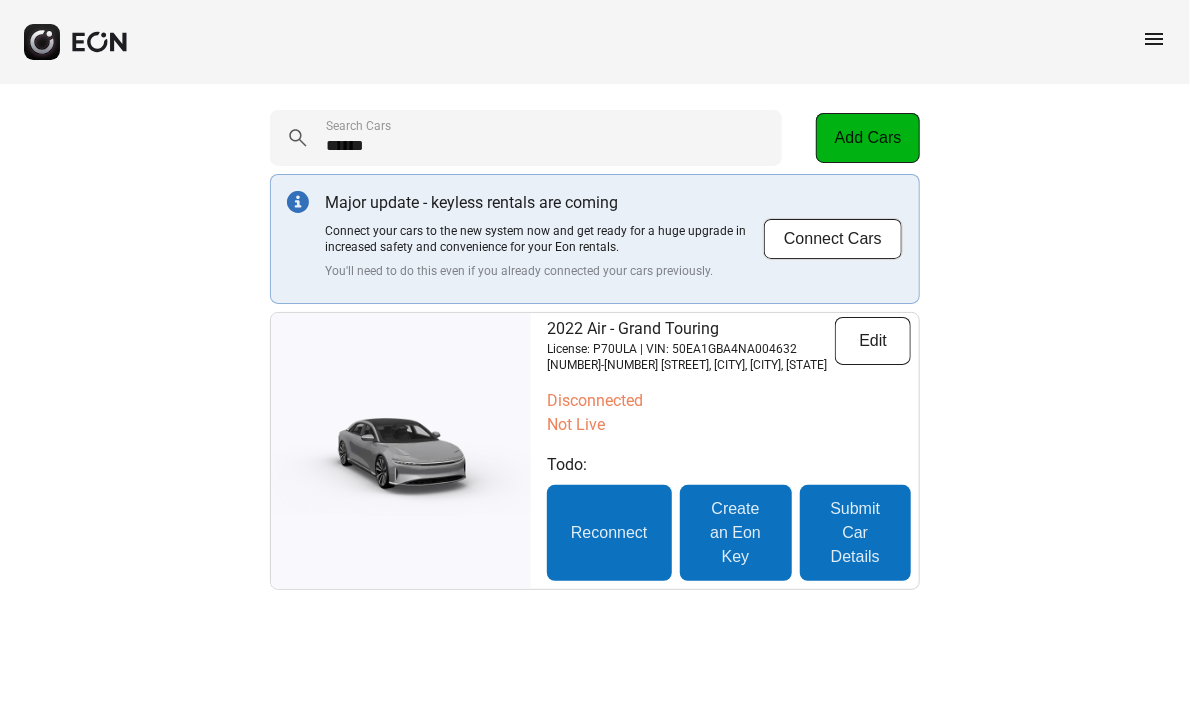click on "****** Search Cars Add Cars Major update - keyless rentals are coming Connect your cars to the new system now and get ready for a huge upgrade in increased safety and convenience for your Eon rentals. You'll need to do this even if you already connected your cars previously. Connect Cars 2022
Air - Grand Touring License: [LICENSE] | VIN: [VIN] [NUMBER]-[NUMBER] [STREET], [CITY], [CITY], [STATE] Edit Disconnected Not Live Todo: Reconnect Create an Eon Key Submit Car Details" at bounding box center [595, 350] 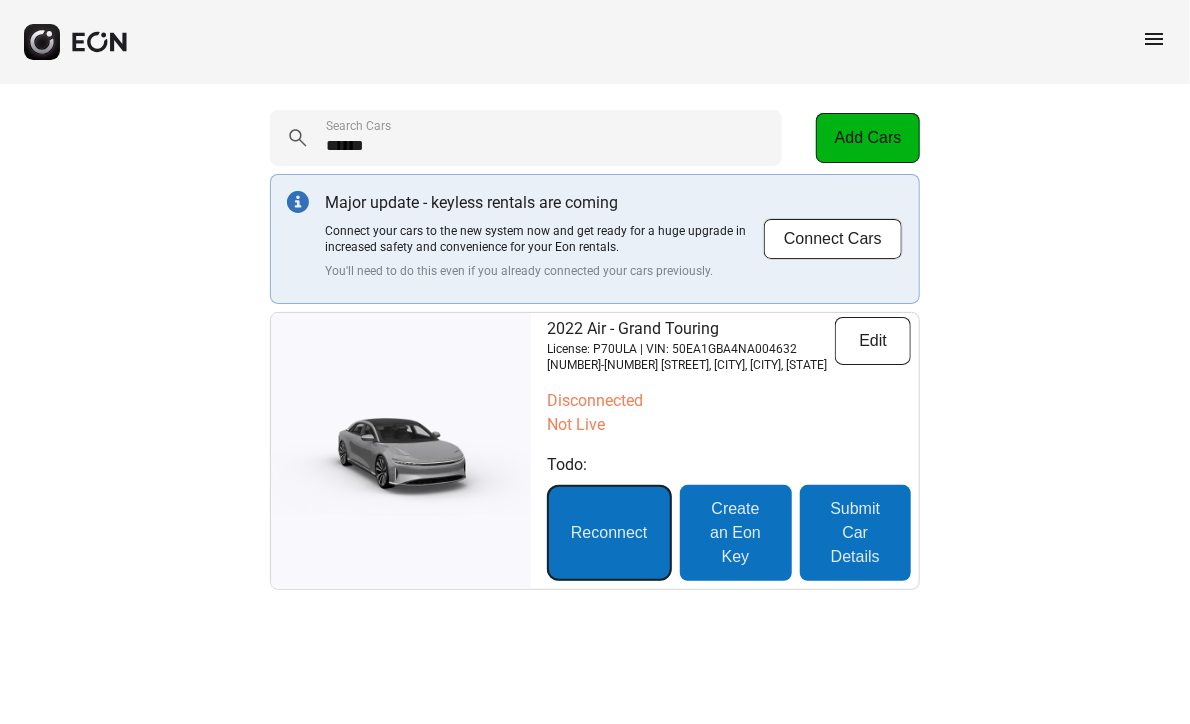 click on "Reconnect" at bounding box center (609, 533) 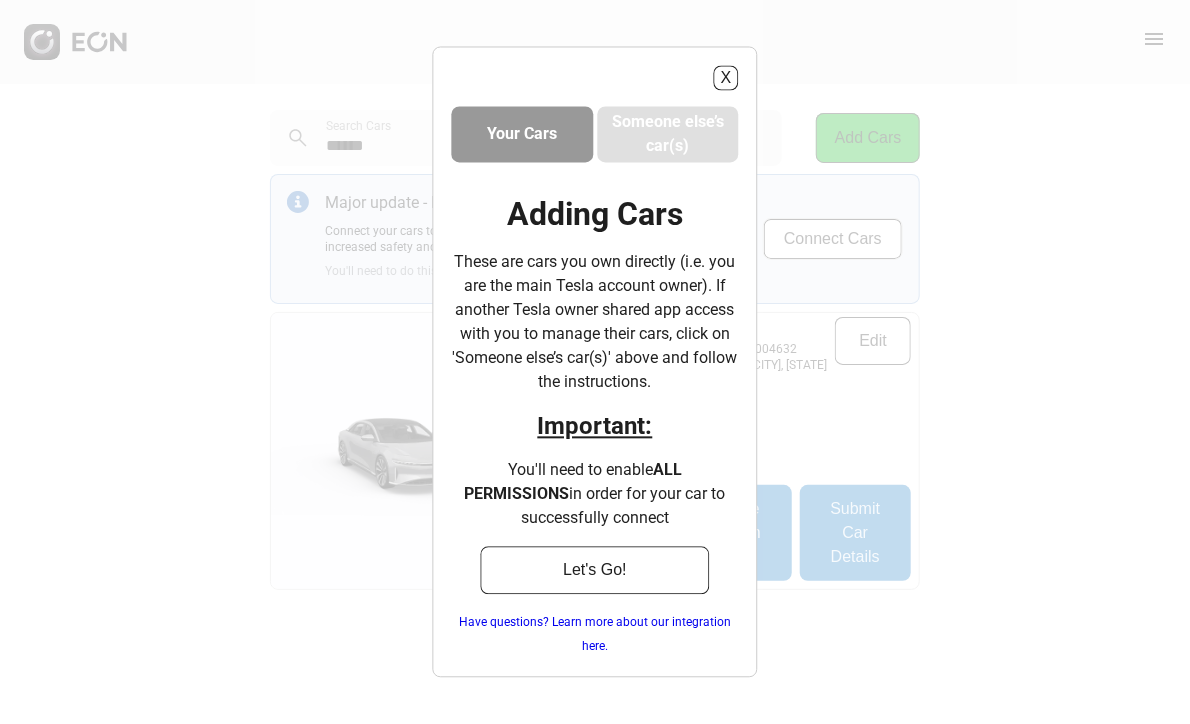 click on "X Your Cars Someone else’s car(s) Adding Cars These are cars you own directly (i.e. you are the main Tesla account owner). If another Tesla owner shared app access with you to manage their cars, click on 'Someone else’s car(s)' above and follow the instructions. Important: You'll need to enable  ALL PERMISSIONS  in order for your car to successfully connect Let's Go! Have questions? Learn more about our integration here." at bounding box center (595, 362) 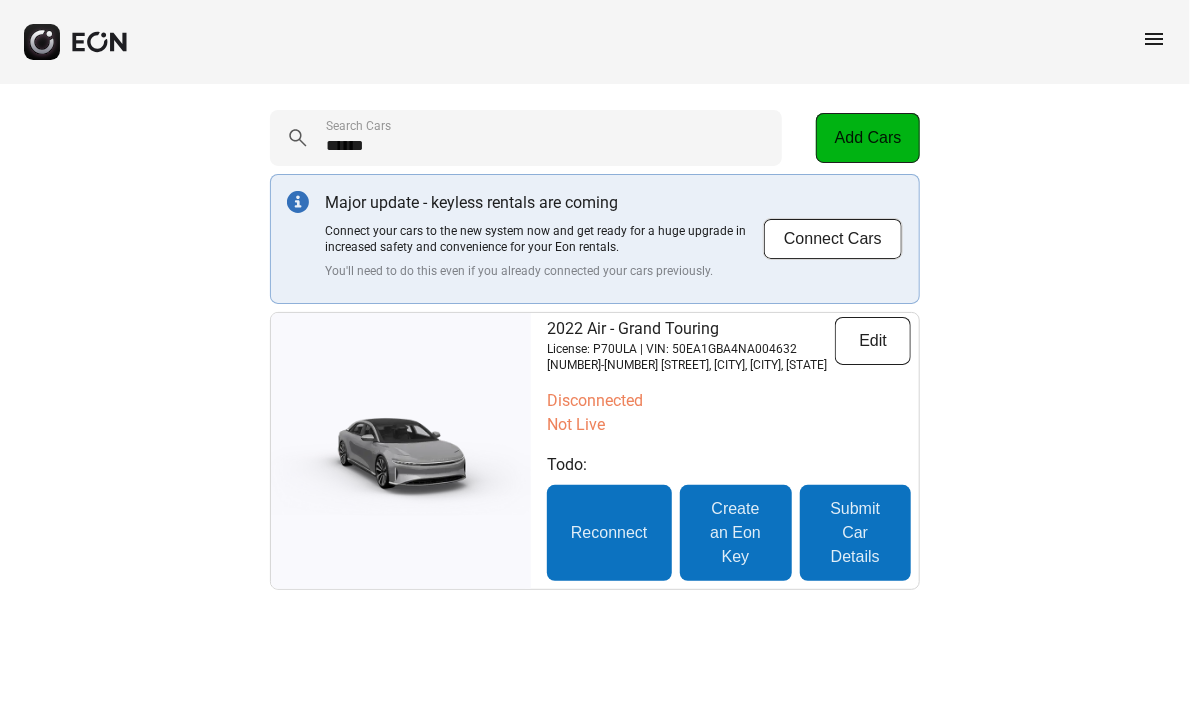 drag, startPoint x: 363, startPoint y: 115, endPoint x: 1057, endPoint y: 285, distance: 714.518 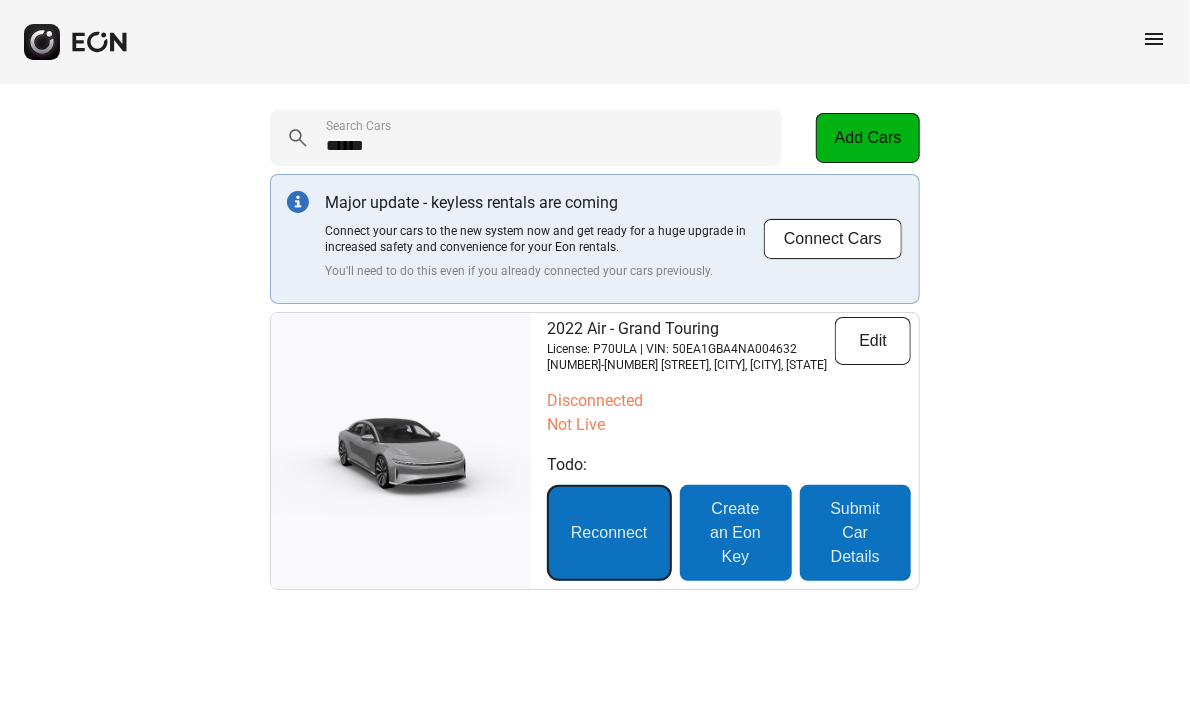 click on "Reconnect" at bounding box center [609, 533] 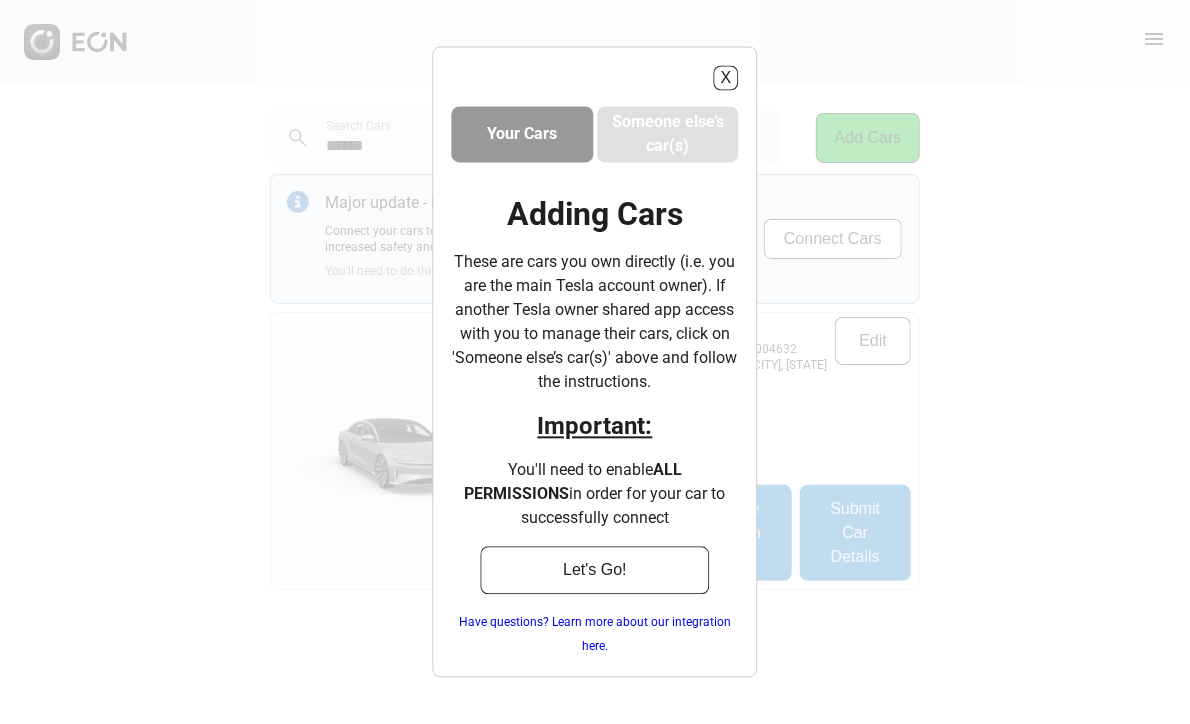 click on "X Your Cars Someone else’s car(s) Adding Cars These are cars you own directly (i.e. you are the main Tesla account owner). If another Tesla owner shared app access with you to manage their cars, click on 'Someone else’s car(s)' above and follow the instructions. Important: You'll need to enable  ALL PERMISSIONS  in order for your car to successfully connect Let's Go! Have questions? Learn more about our integration here." at bounding box center [595, 362] 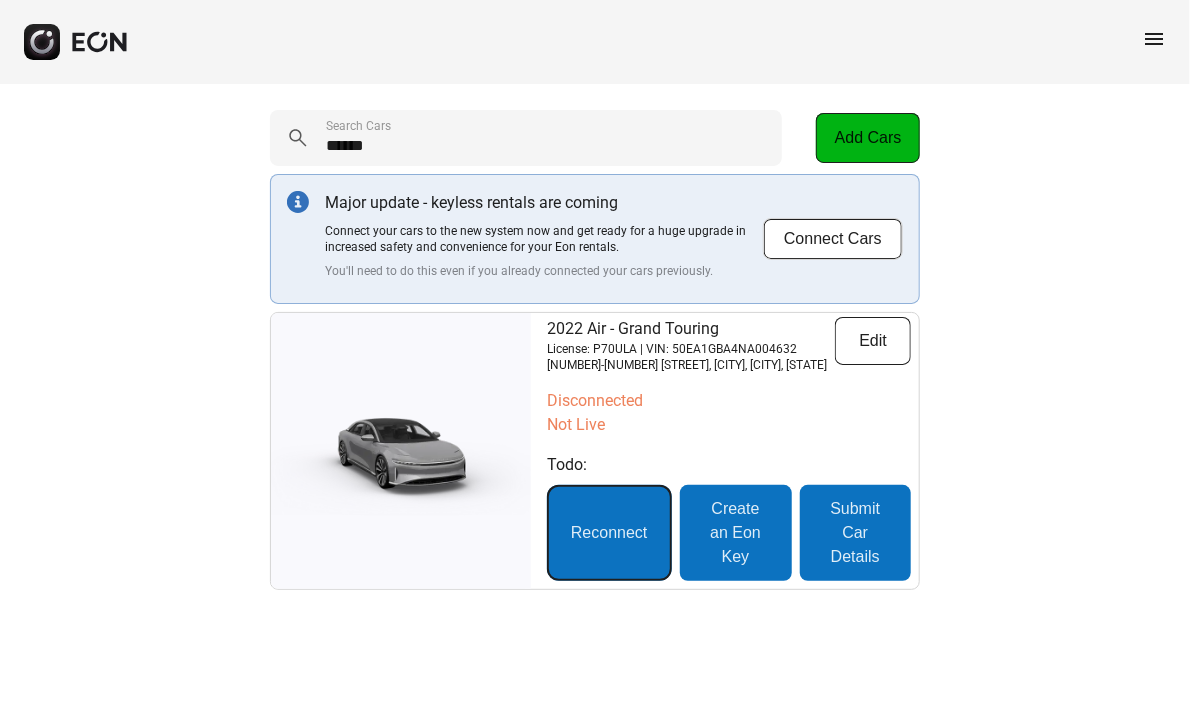 click on "Reconnect" at bounding box center [609, 533] 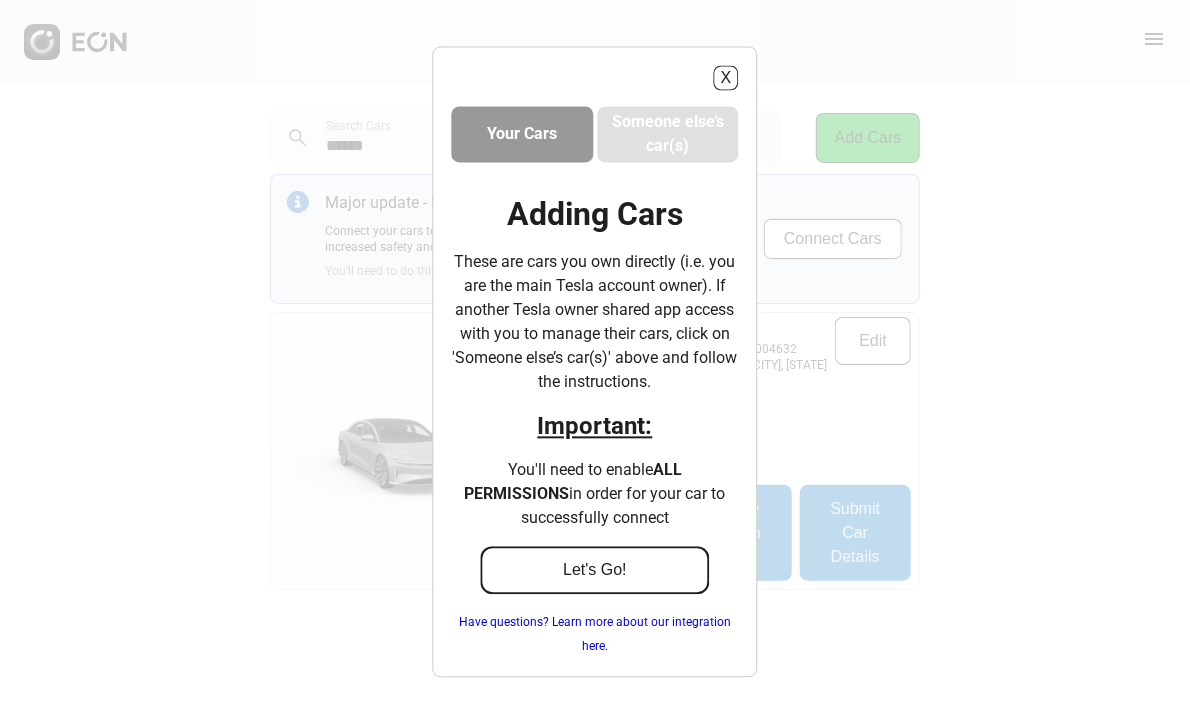 click on "Let's Go!" at bounding box center [595, 571] 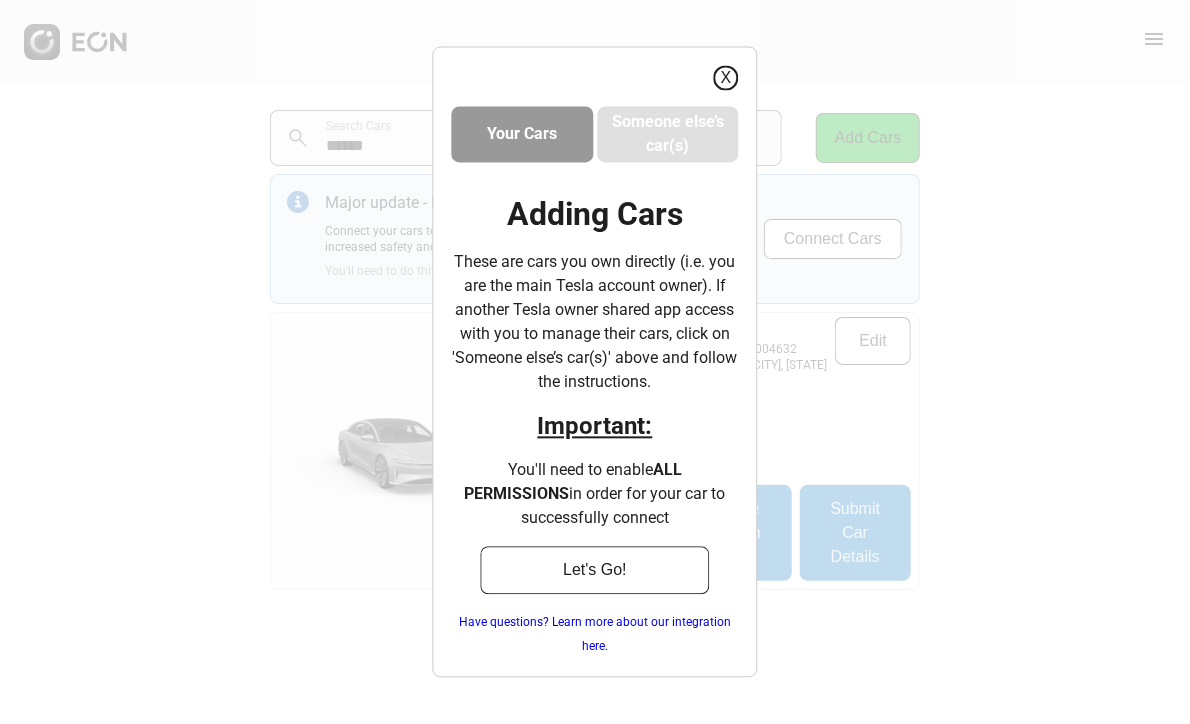 drag, startPoint x: 720, startPoint y: 71, endPoint x: 516, endPoint y: 114, distance: 208.48262 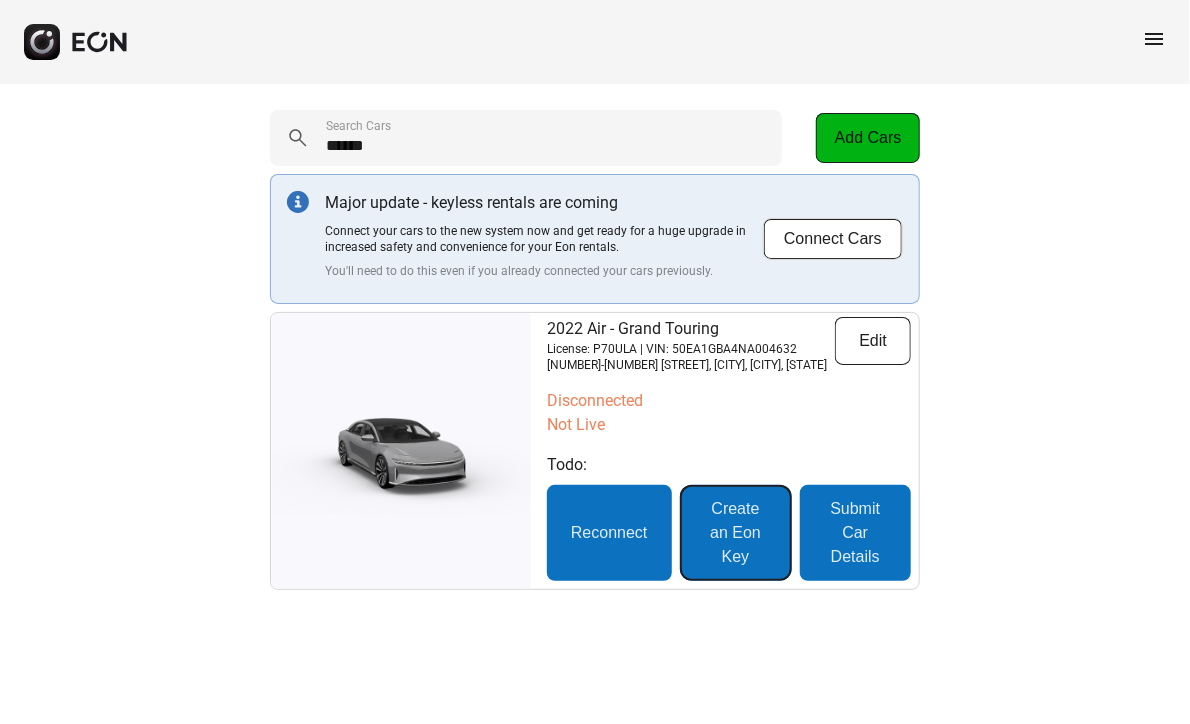 click on "Create an Eon Key" at bounding box center [736, 533] 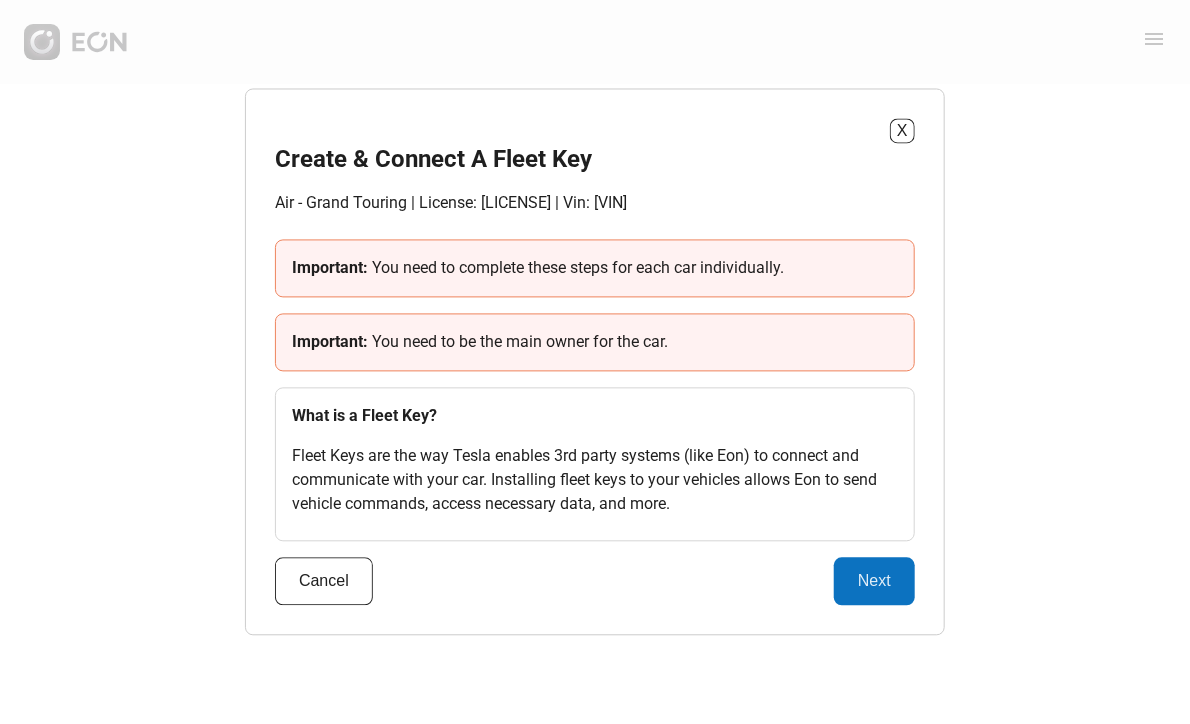 click on "X Create & Connect A Fleet Key   Air - Grand Touring | License: [LICENSE] | Vin: [VIN] Important:   You need to complete these steps for each car individually. Important:   You need to be the main owner for the car. What is a Fleet Key? Fleet Keys are the way Tesla enables 3rd party systems (like Eon) to connect and communicate with your car. Installing fleet keys to your vehicles allows Eon to send vehicle commands, access necessary data, and more. Cancel Next" at bounding box center [595, 362] 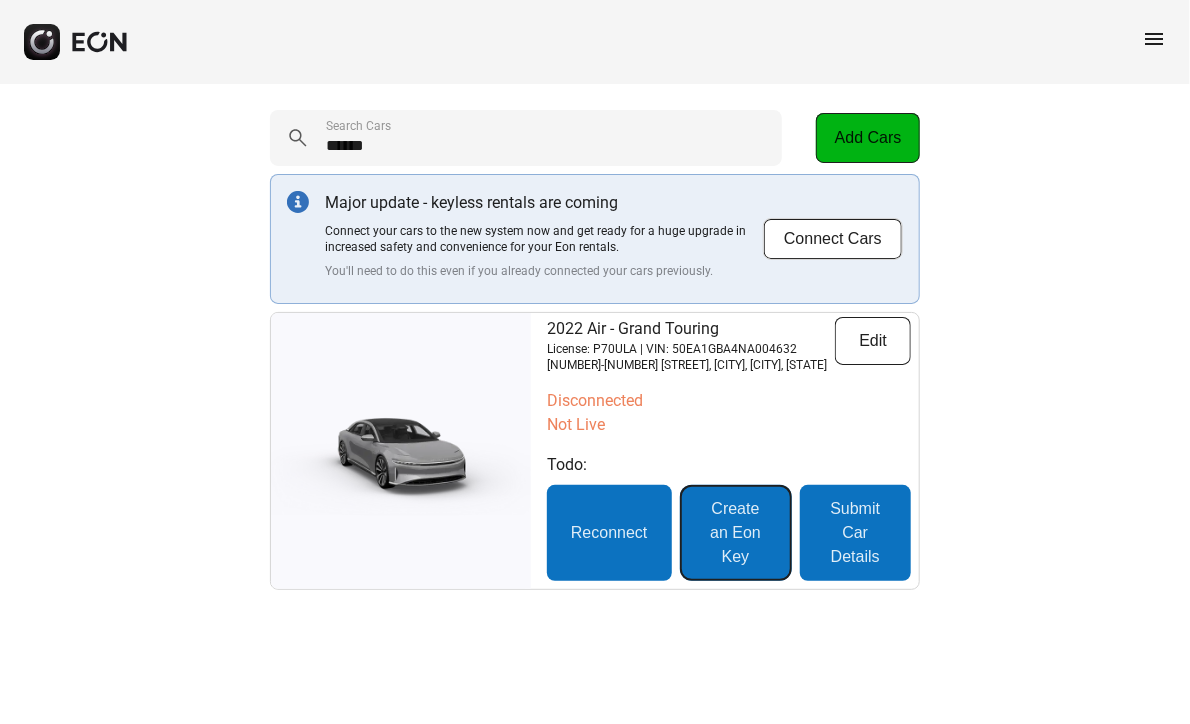 click on "Create an Eon Key" at bounding box center (736, 533) 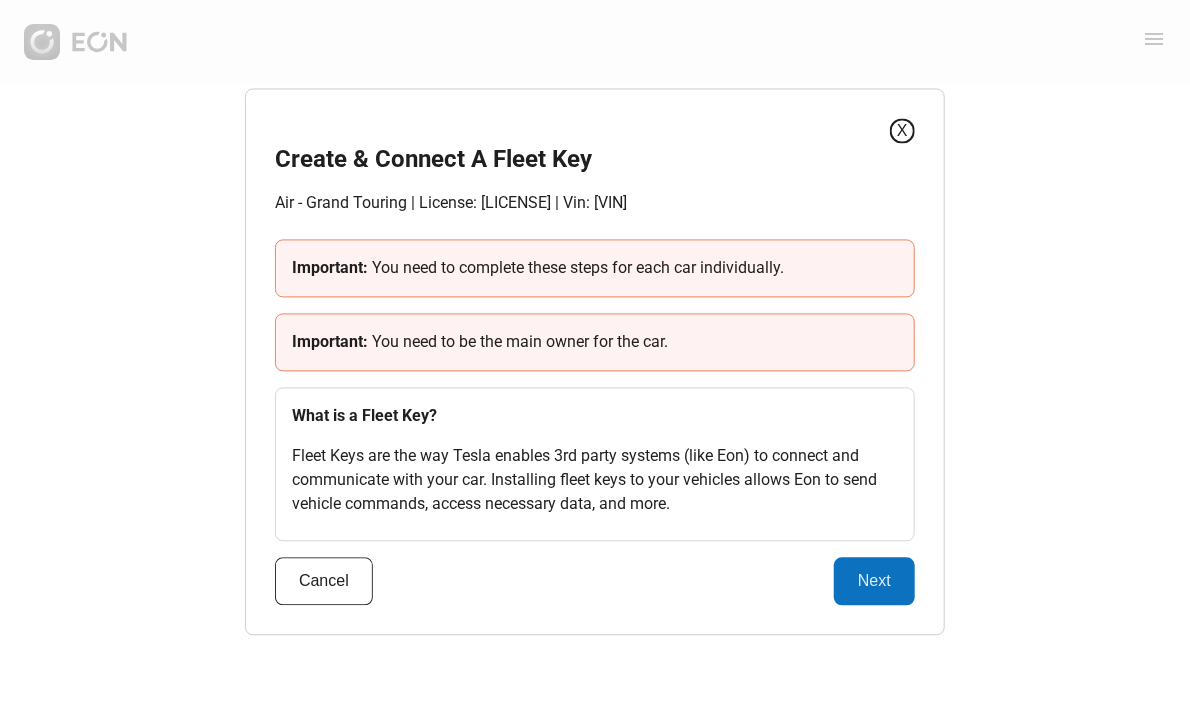 click on "X" at bounding box center (902, 131) 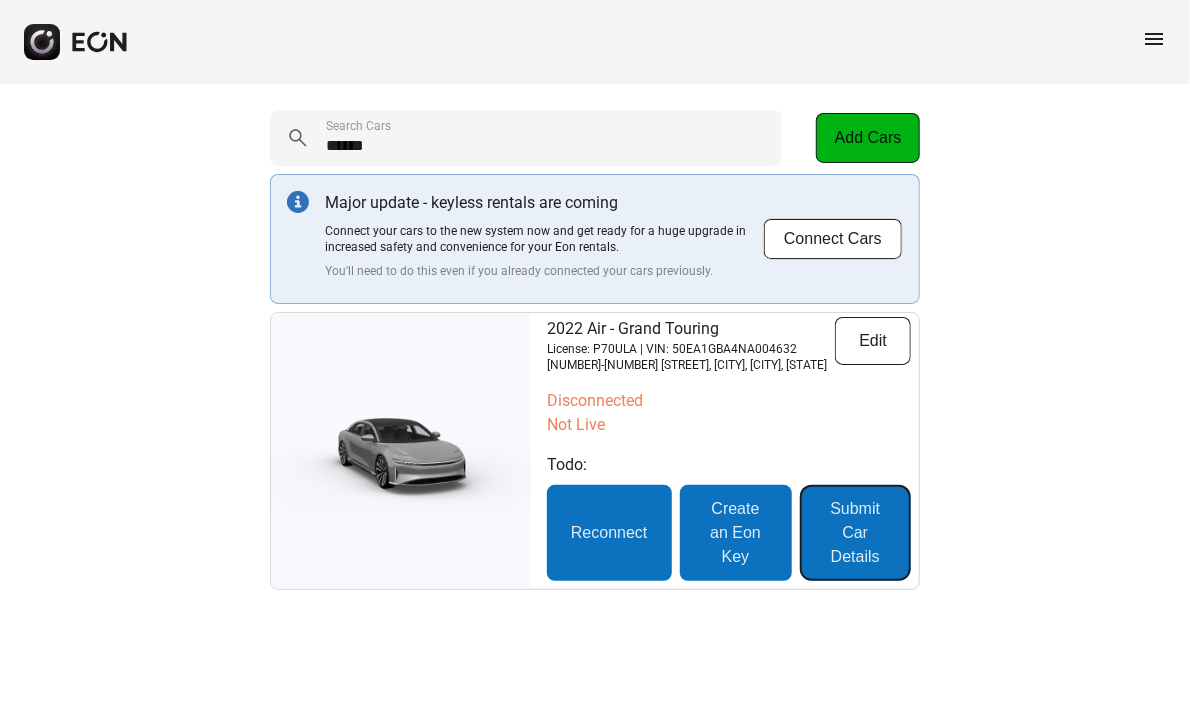 click on "Submit Car Details" at bounding box center (855, 533) 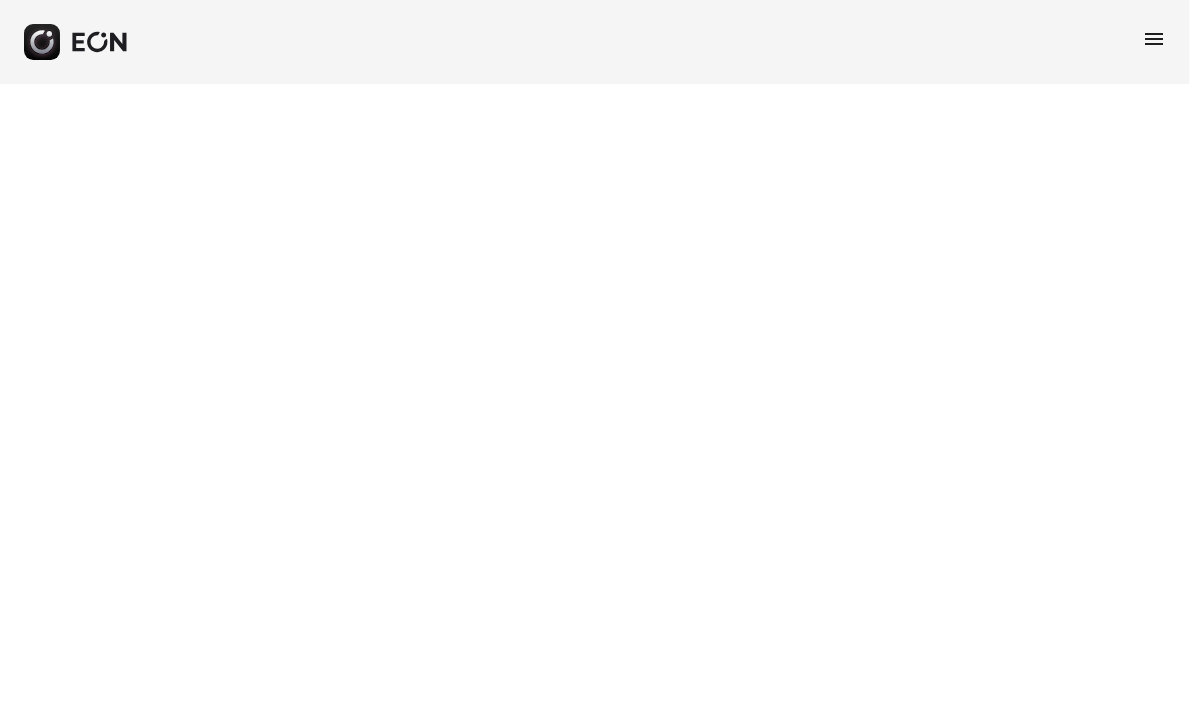 select on "**" 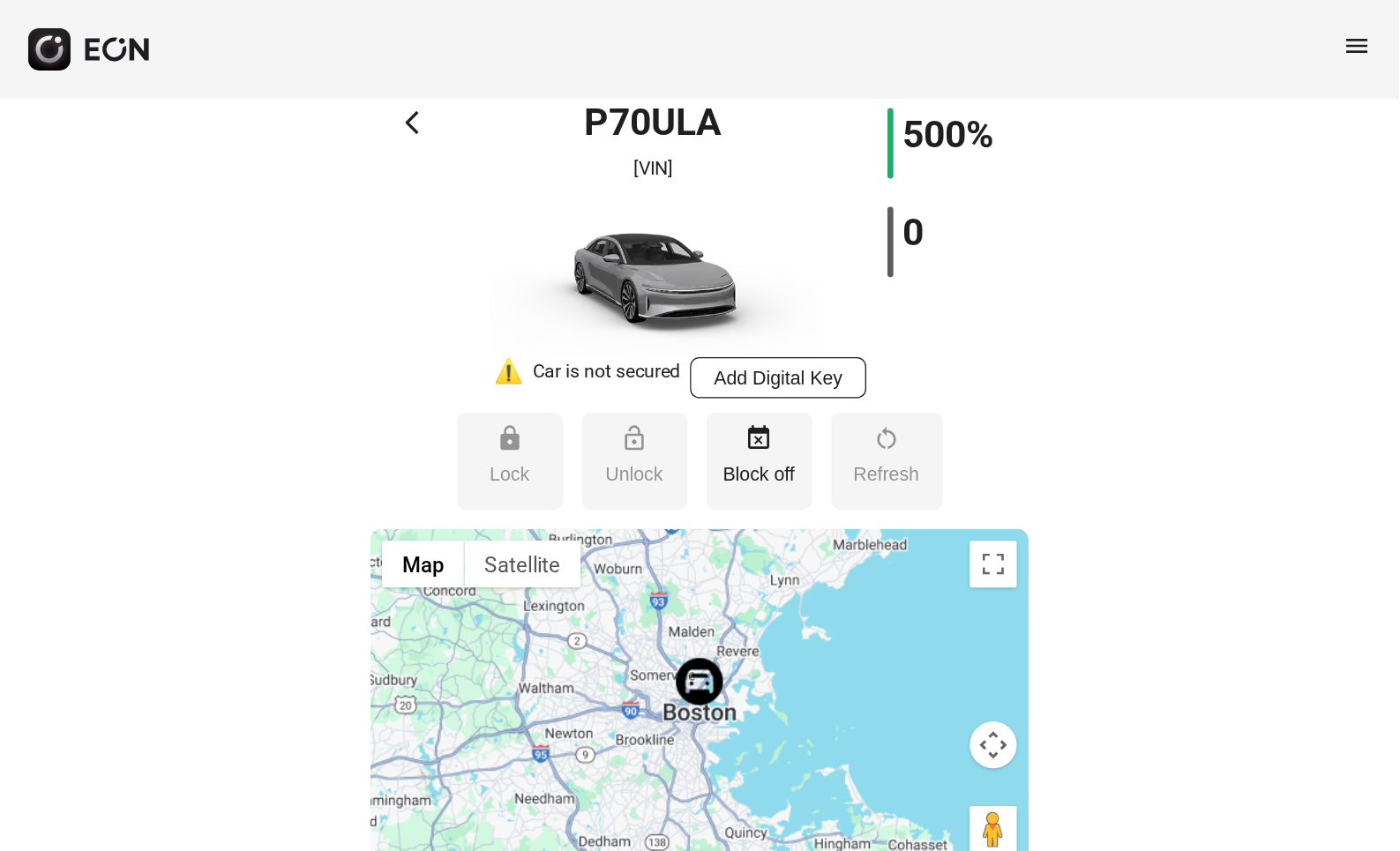 scroll, scrollTop: 0, scrollLeft: 0, axis: both 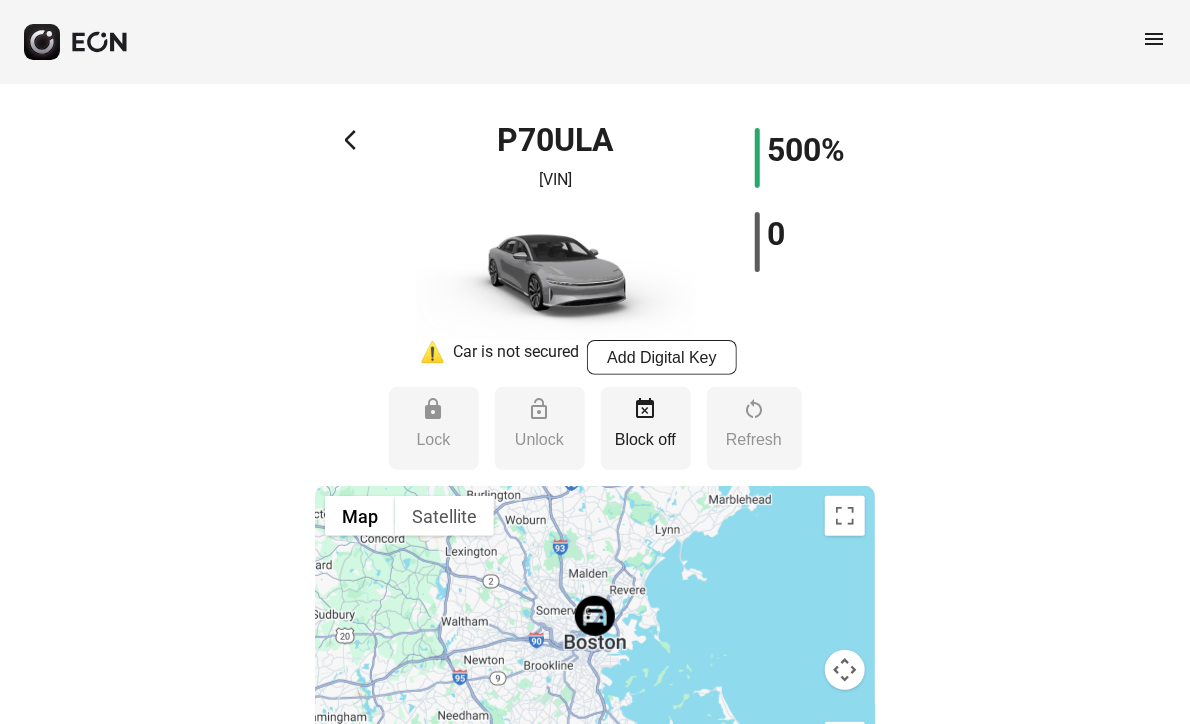 click on "Keyless Setup - Set a Glovebox PIN For seamless rentals that also make sure the guest doesn’t get stuck in a pinch, you’ll need to put the physical keycard in the glovebox and set a glovebox pin. Enter your globebox pin here so we can securely provide the guest the physical key when necessary. inventory_2 Glovebox Pin info keyboard_arrow_down Pricing attach_money *** Daily Rate info currency_exchange Automated Pricing info *** Min Rate *** Max Rate Add one day trip upcharge? info ** Allow Substitutions?" at bounding box center (595, 2152) 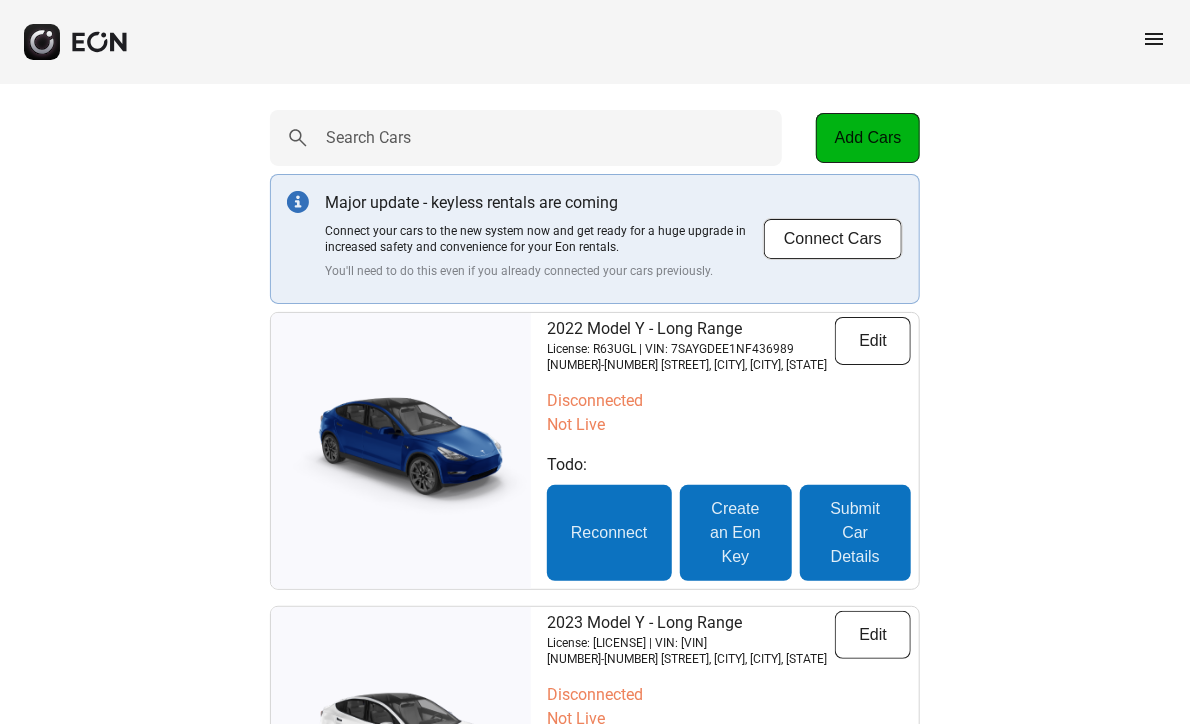 drag, startPoint x: 62, startPoint y: 147, endPoint x: 120, endPoint y: 143, distance: 58.137768 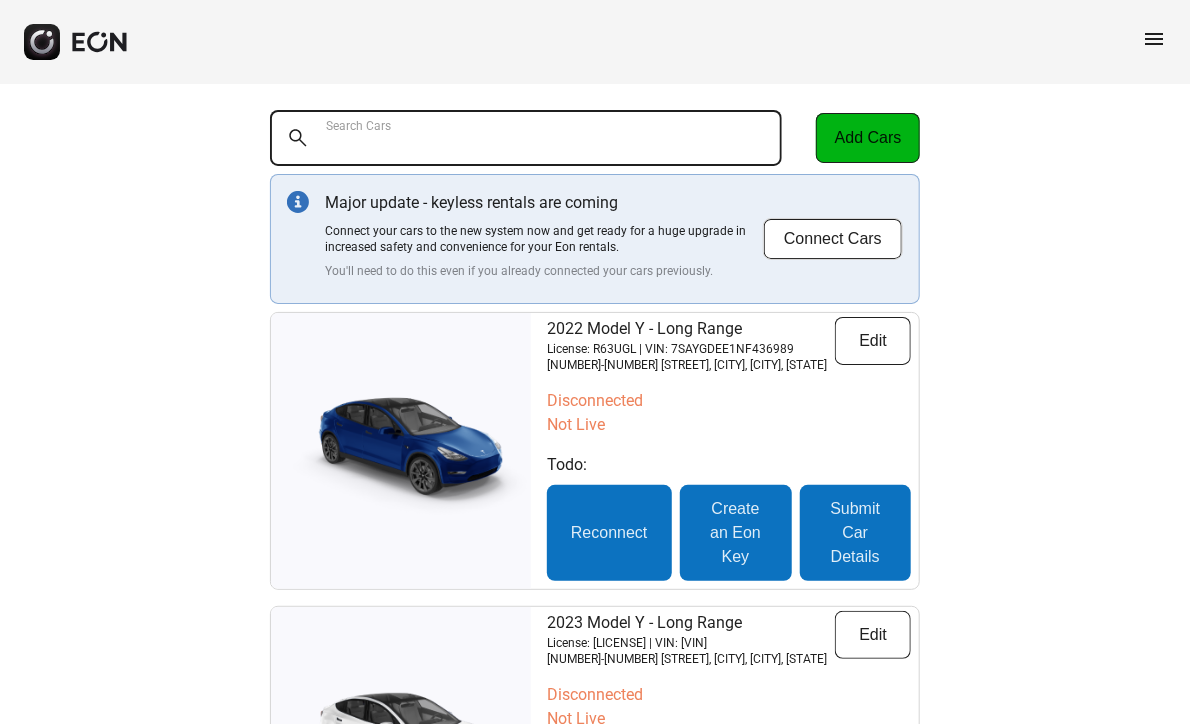 click on "Search Cars" at bounding box center (526, 138) 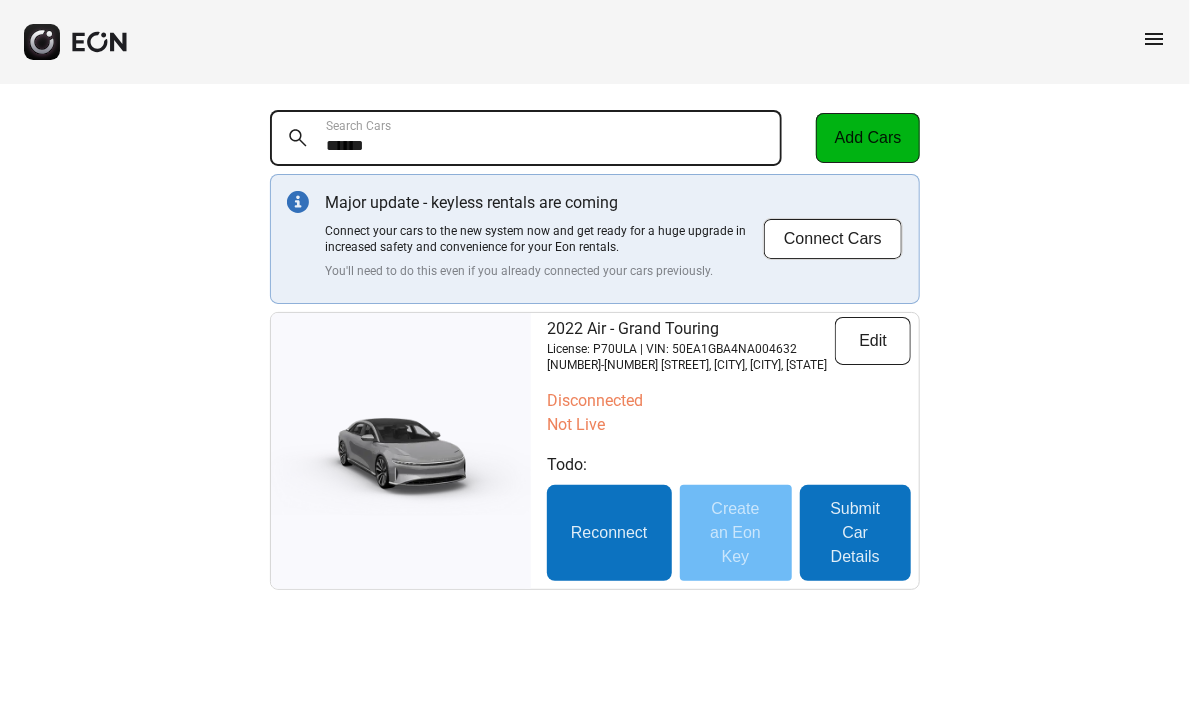 type on "******" 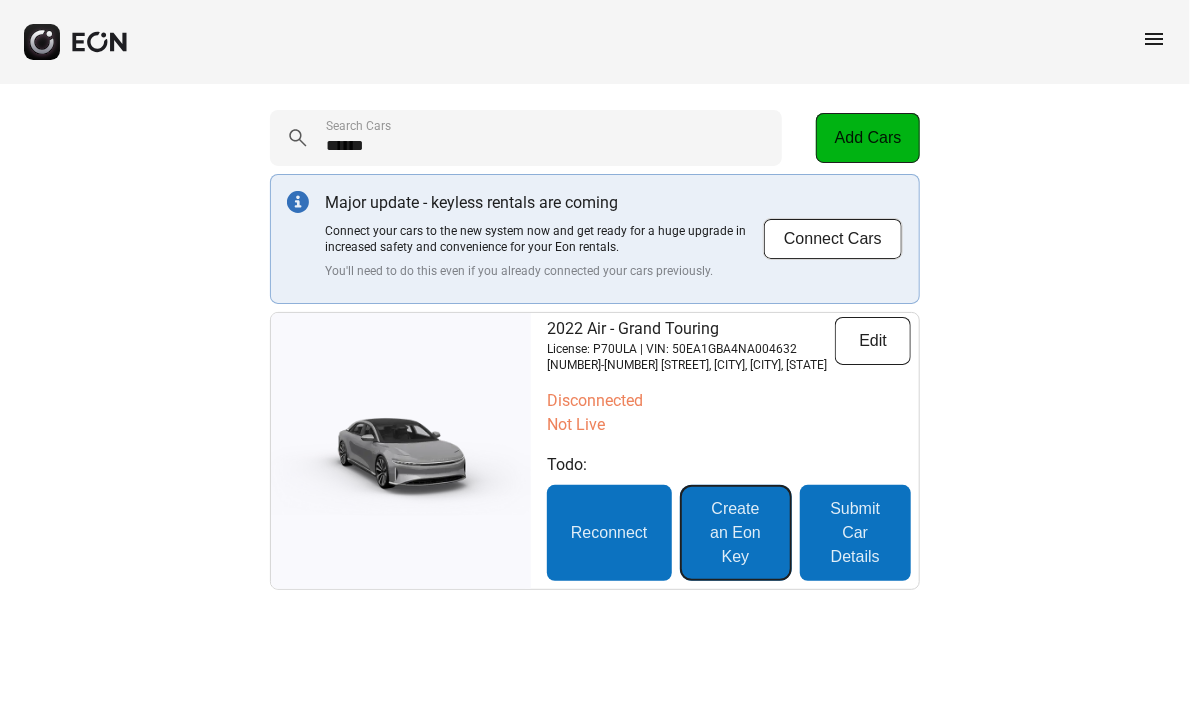 click on "Create an Eon Key" at bounding box center (736, 533) 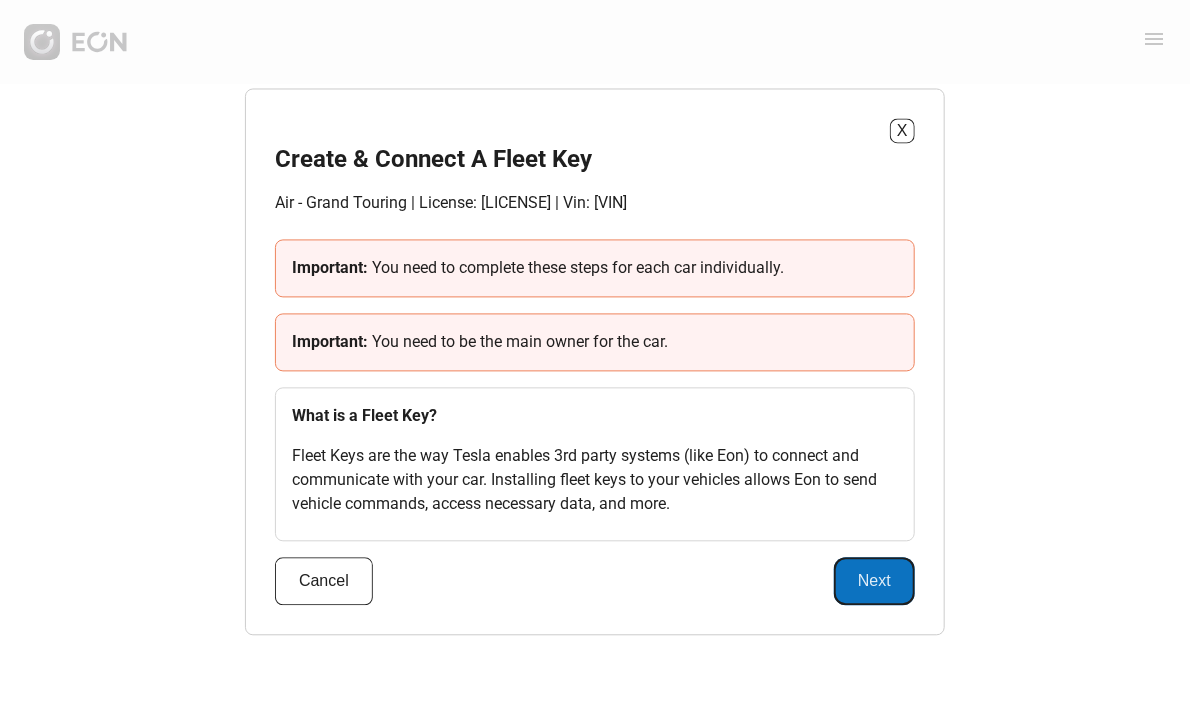click on "Next" at bounding box center [874, 582] 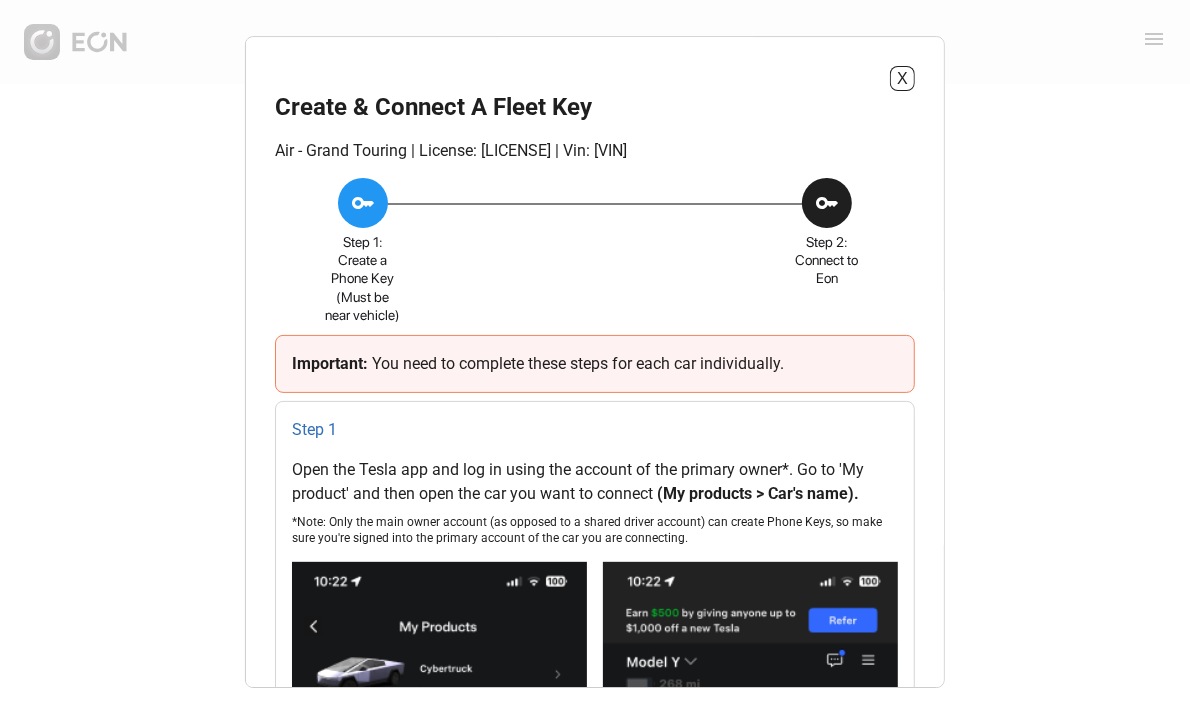 click on "X Create & Connect A Fleet Key   Air - Grand Touring | License: [LICENSE] | Vin: [VIN] key Step 1: Create a Phone Key (Must be near vehicle) key Step 2: Connect to Eon Important:   You need to complete these steps for each car individually. Step 1 Open the Tesla app and log in using the account of the primary owner*. Go to 'My product' and then open the car you want to connect   (My products > Car's name). *Note: Only the main owner account (as opposed to a shared driver account) can create Phone Keys, so make sure you're signed into the primary account of the car you are connecting. Step 2 While inside or near the car, open the Tesla app and tap   Set Up Phone Key   or navigate to:   Security > Set Up Phone Key  Follow the instructions in the app and on the car's touchscreen. In-App Setup: Security > Set Up Phone Key Car setup. Note: You need to be physically near the car to enable this Step 3 To confirm your phone key is working: Back Next" at bounding box center [595, 362] 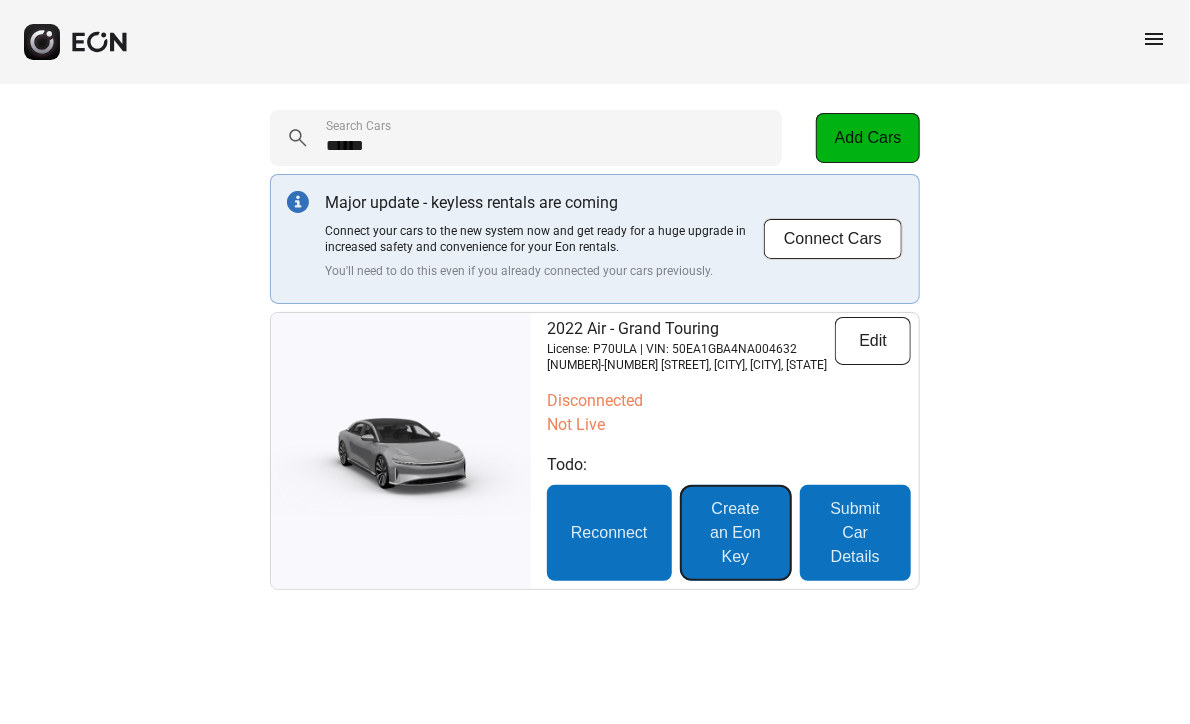 click on "Create an Eon Key" at bounding box center [736, 533] 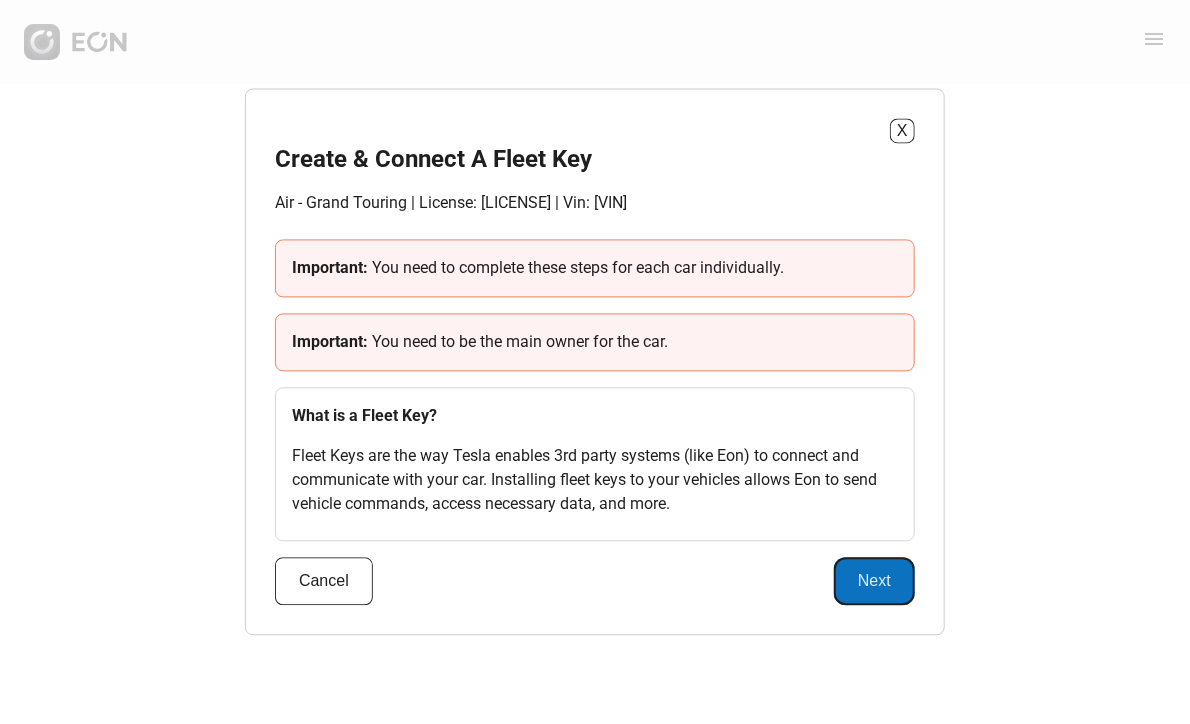 click on "Next" at bounding box center (874, 582) 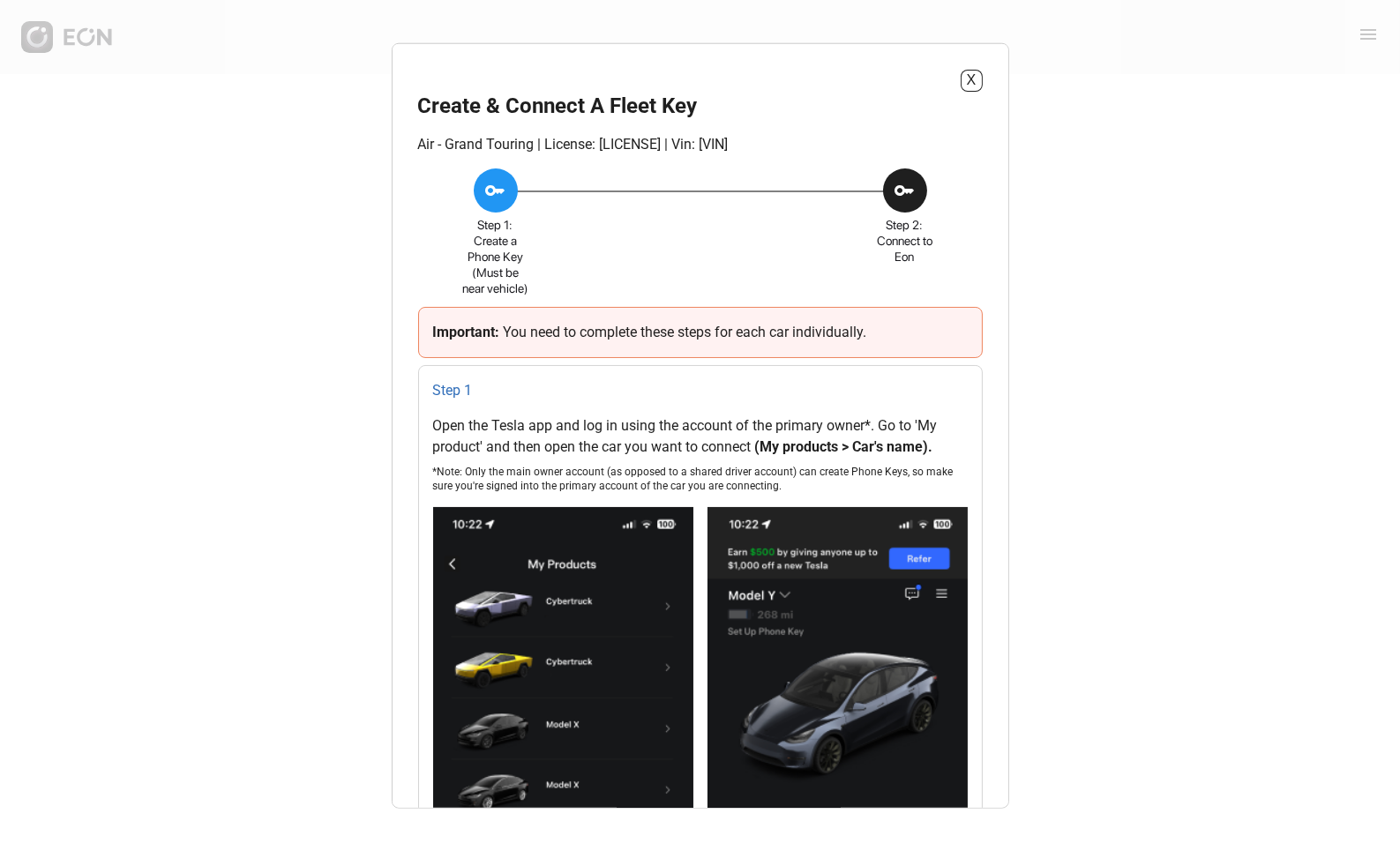 click on "X Create & Connect A Fleet Key   Air - Grand Touring | License: [LICENSE] | Vin: [VIN] key Step 1: Create a Phone Key (Must be near vehicle) key Step 2: Connect to Eon Important:   You need to complete these steps for each car individually. Step 1 Open the Tesla app and log in using the account of the primary owner*. Go to 'My product' and then open the car you want to connect   (My products > Car's name). *Note: Only the main owner account (as opposed to a shared driver account) can create Phone Keys, so make sure you're signed into the primary account of the car you are connecting. Step 2 While inside or near the car, open the Tesla app and tap   Set Up Phone Key   or navigate to:   Security > Set Up Phone Key  Follow the instructions in the app and on the car's touchscreen. In-App Setup: Security > Set Up Phone Key Car setup. Note: You need to be physically near the car to enable this Step 3 To confirm your phone key is working: Back Next" at bounding box center [700, 425] 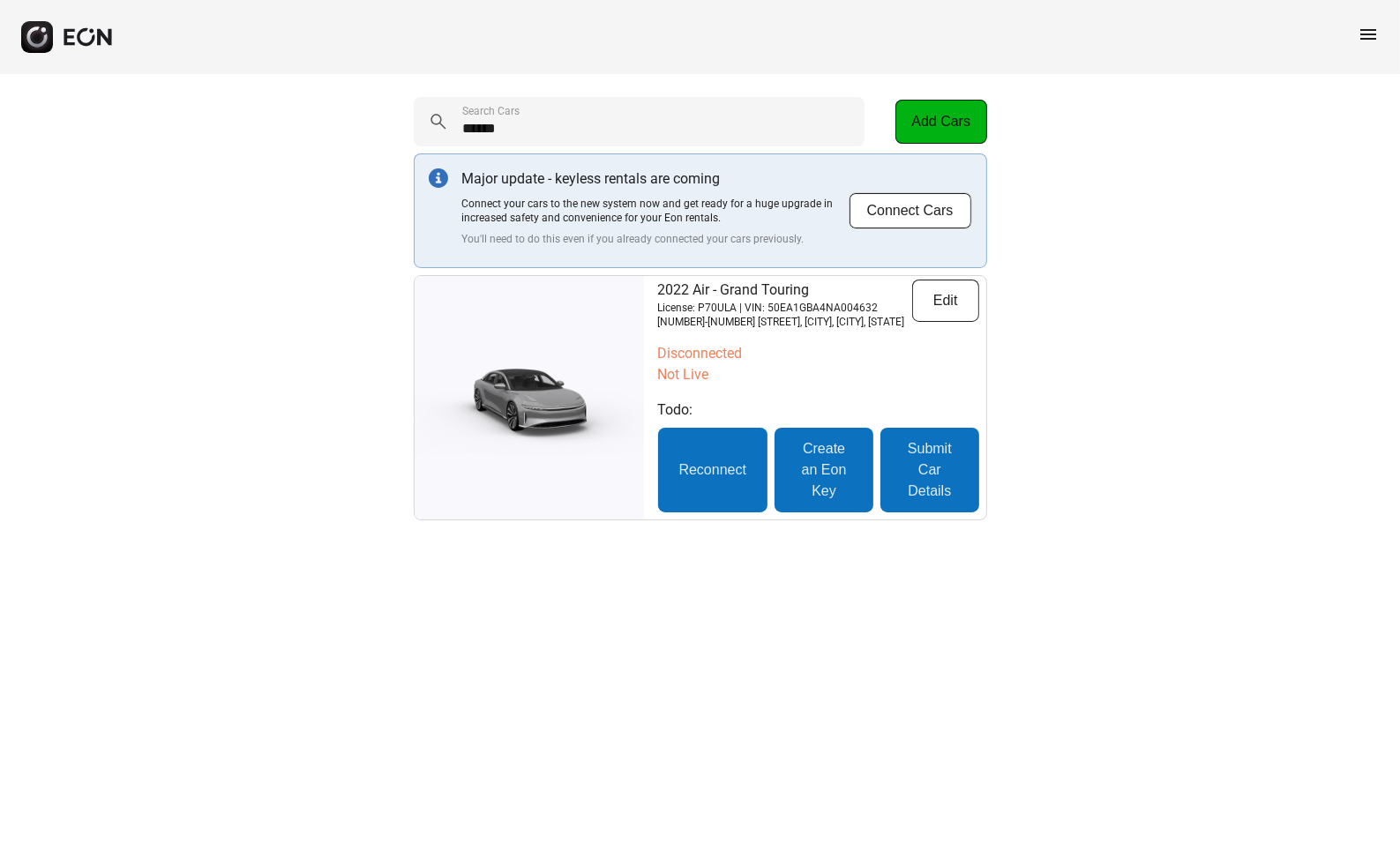 drag, startPoint x: 1170, startPoint y: 534, endPoint x: 1061, endPoint y: 377, distance: 191.12823 